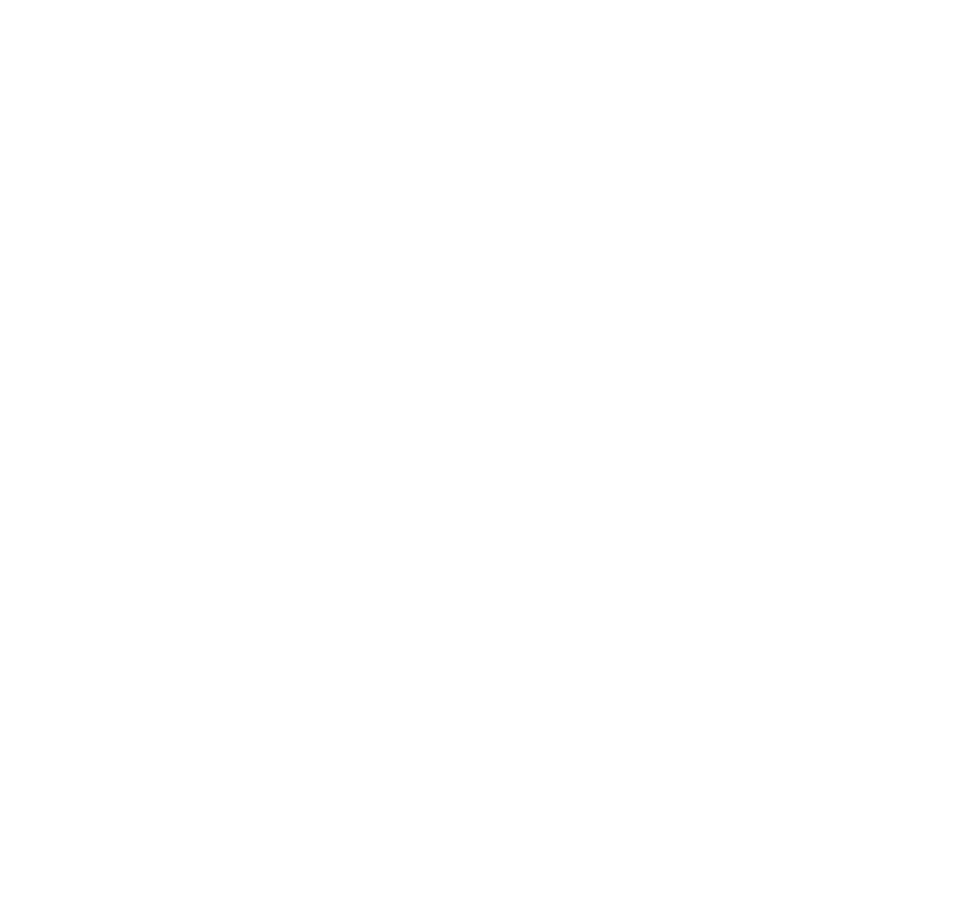 scroll, scrollTop: 0, scrollLeft: 0, axis: both 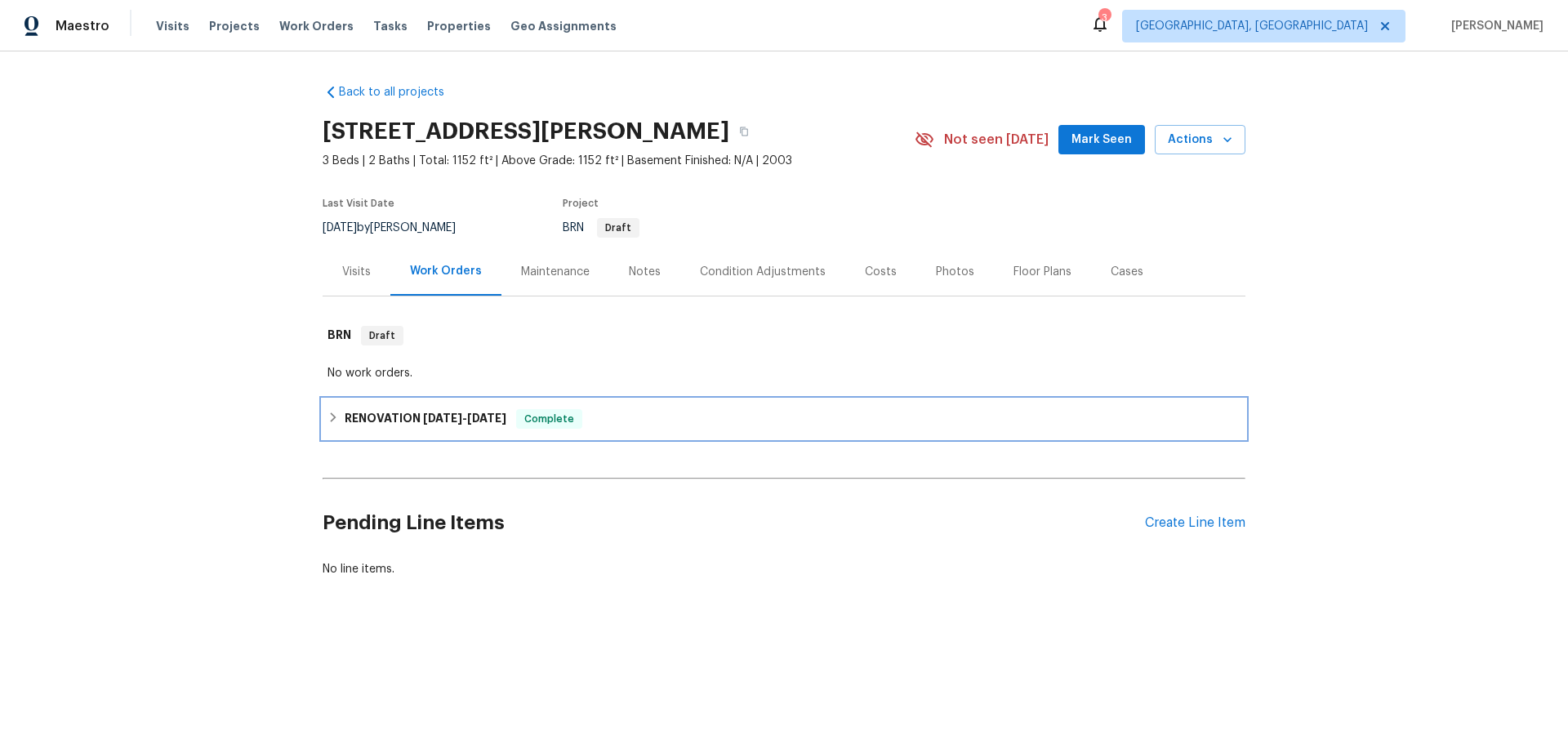 click on "1/22/25" at bounding box center [443, 418] 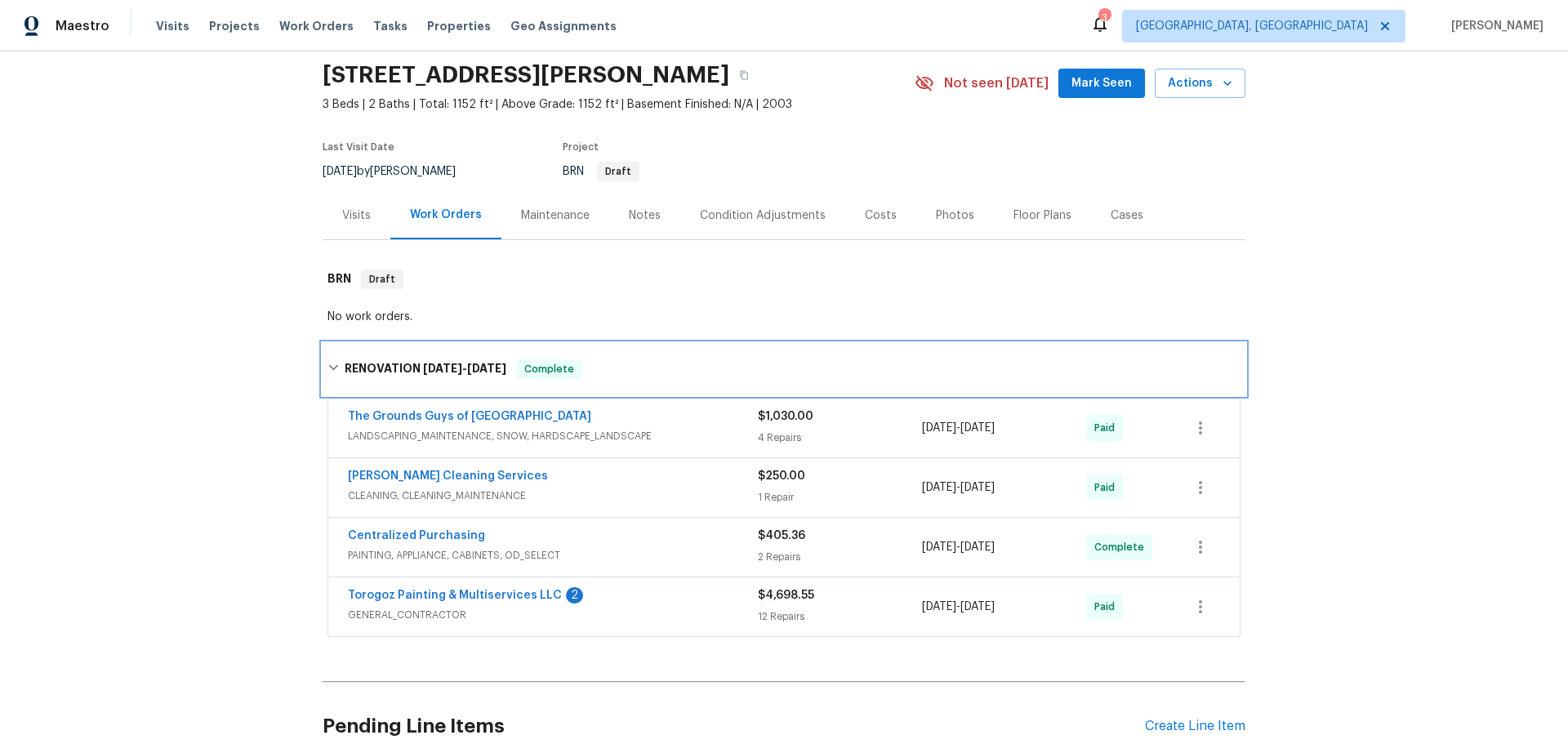 scroll, scrollTop: 163, scrollLeft: 0, axis: vertical 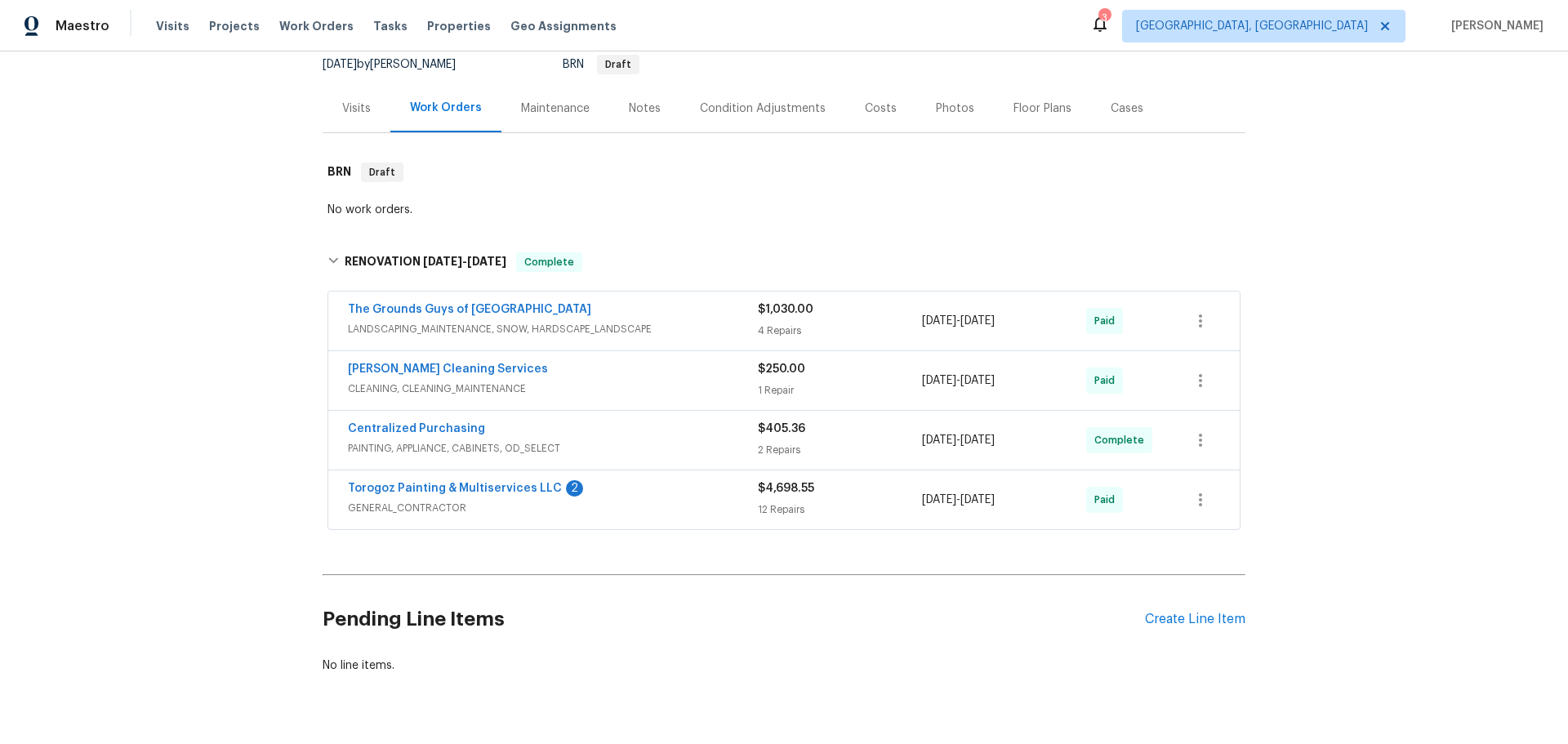 click on "LANDSCAPING_MAINTENANCE, SNOW, HARDSCAPE_LANDSCAPE" at bounding box center [553, 329] 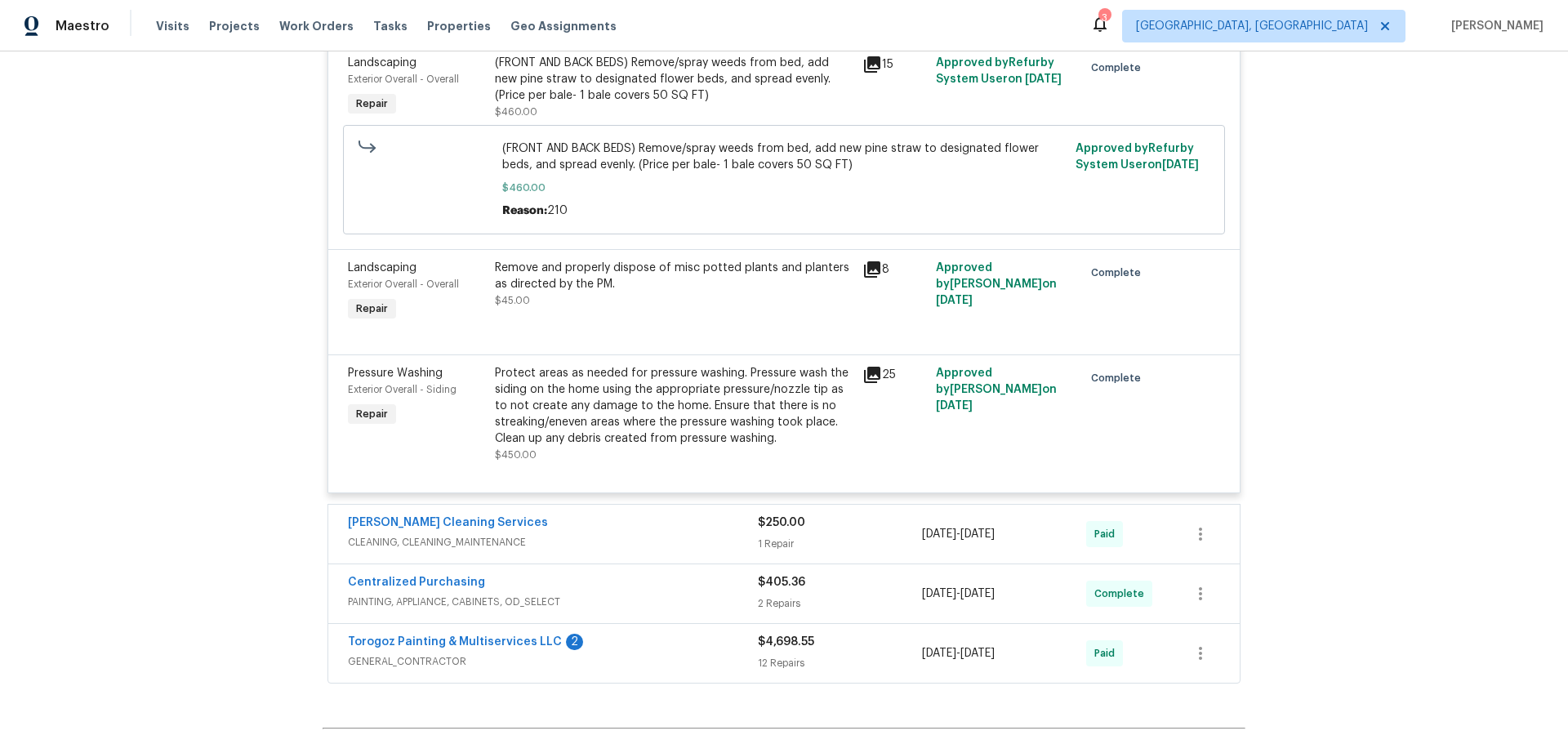 scroll, scrollTop: 1021, scrollLeft: 0, axis: vertical 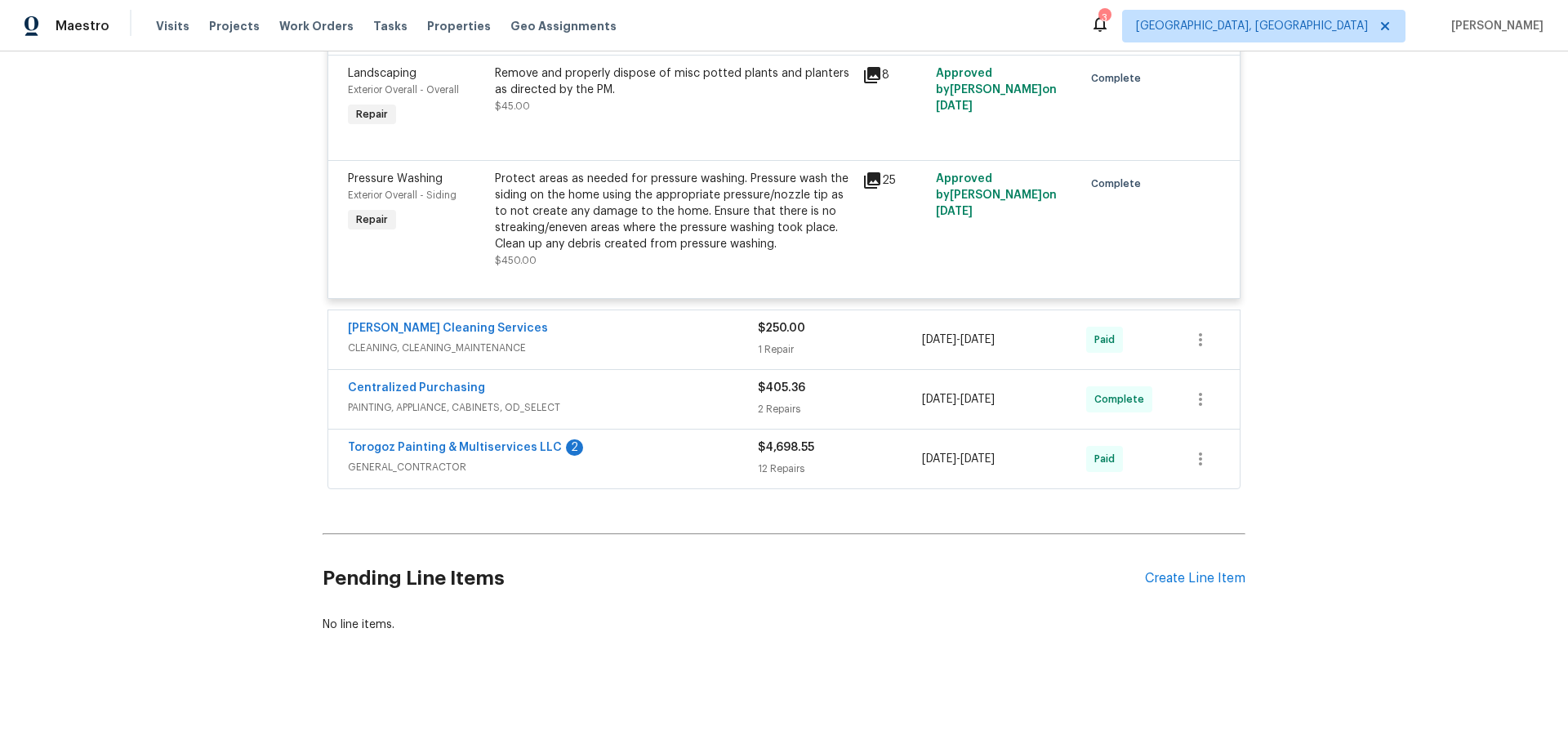 click on "CLEANING, CLEANING_MAINTENANCE" at bounding box center (553, 348) 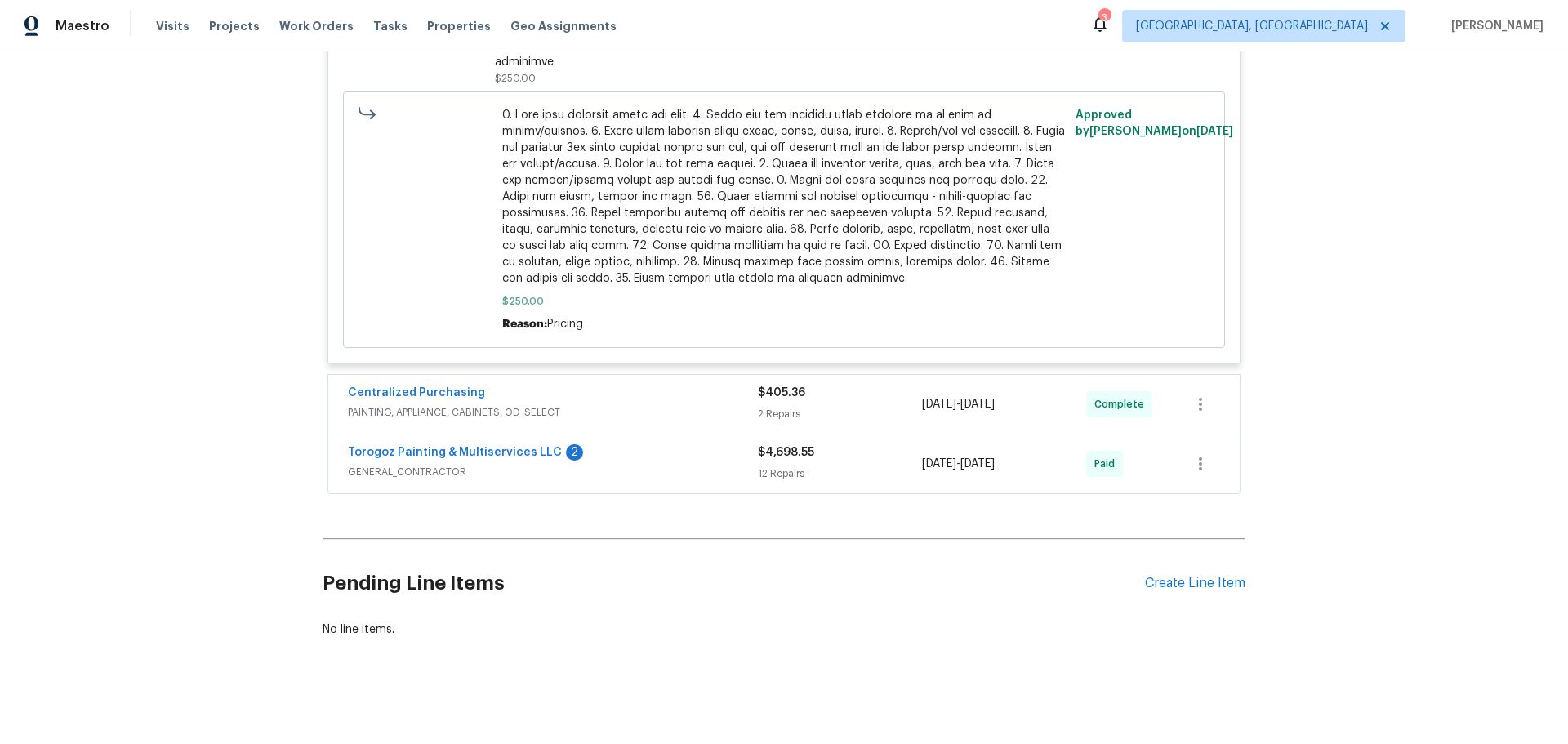 scroll, scrollTop: 1643, scrollLeft: 0, axis: vertical 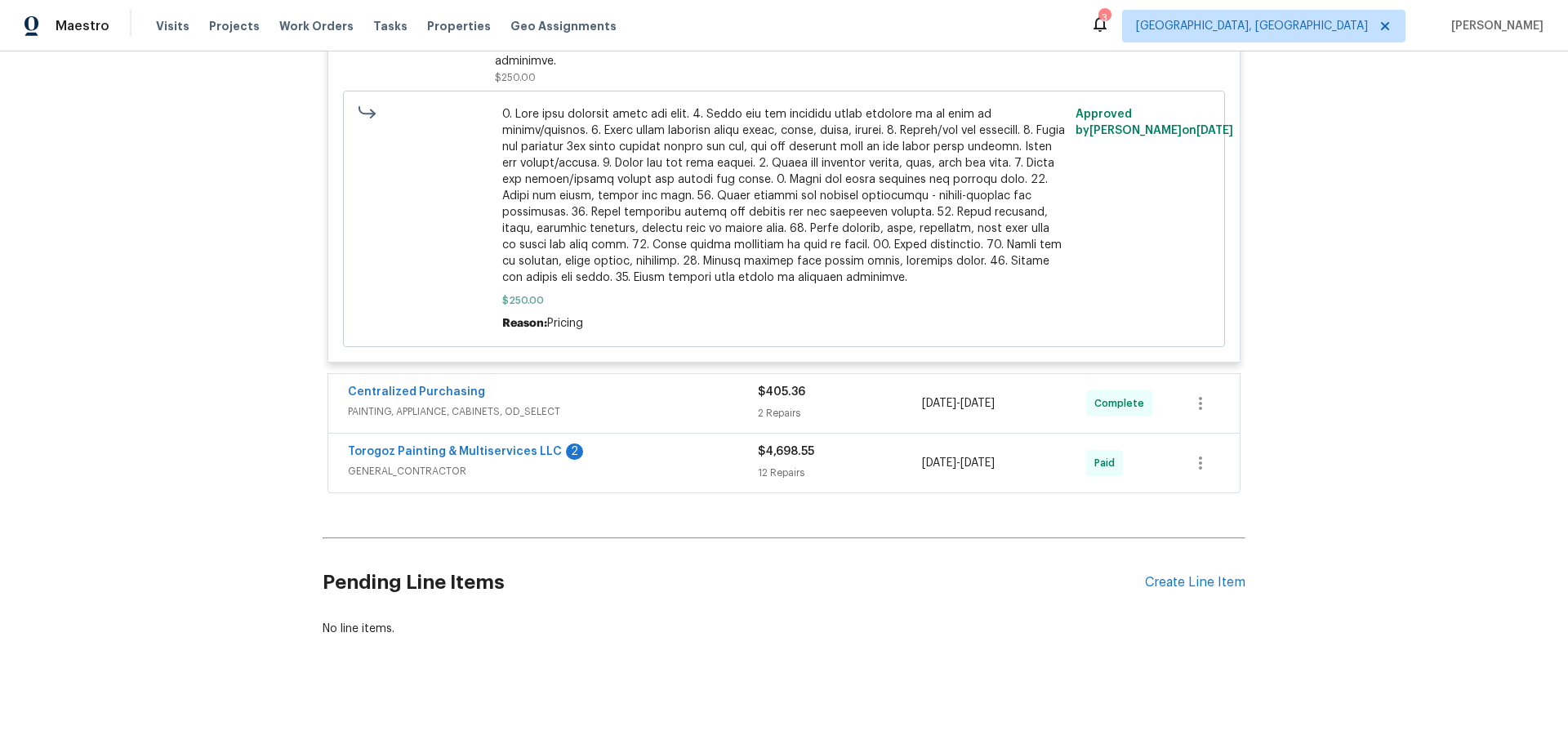 click on "PAINTING, APPLIANCE, CABINETS, OD_SELECT" at bounding box center (553, 412) 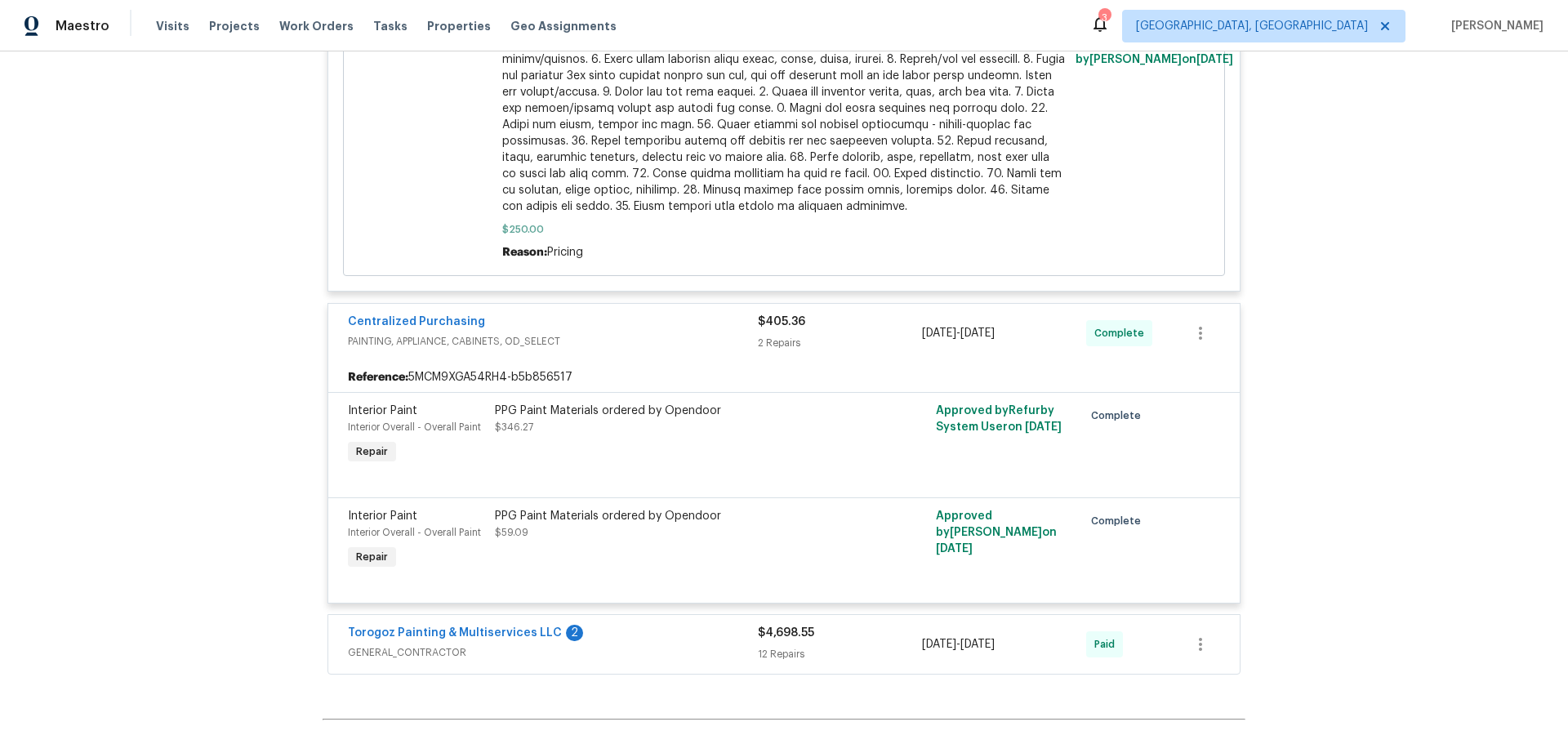 scroll, scrollTop: 1896, scrollLeft: 0, axis: vertical 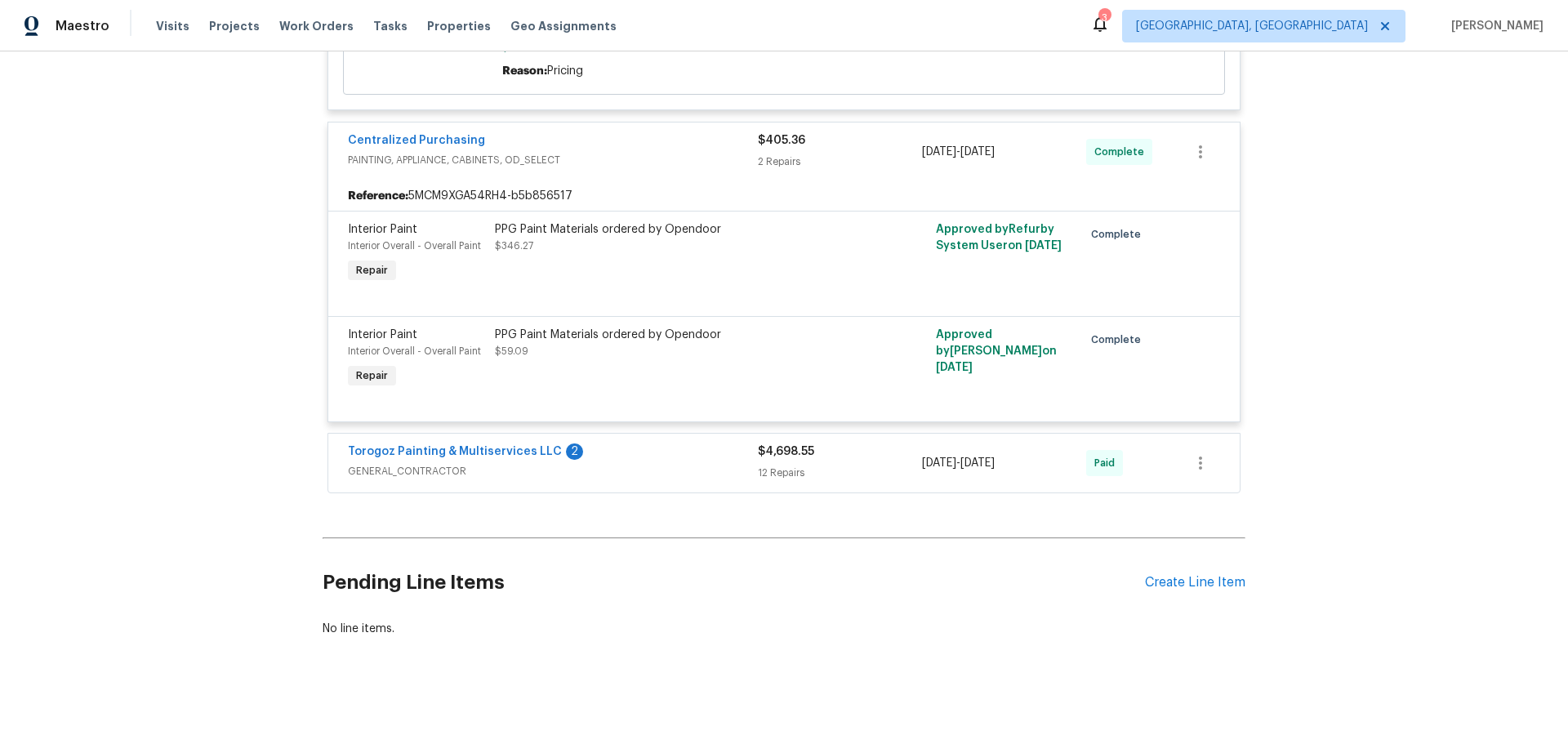 click on "Torogoz Painting & Multiservices LLC" at bounding box center [455, 452] 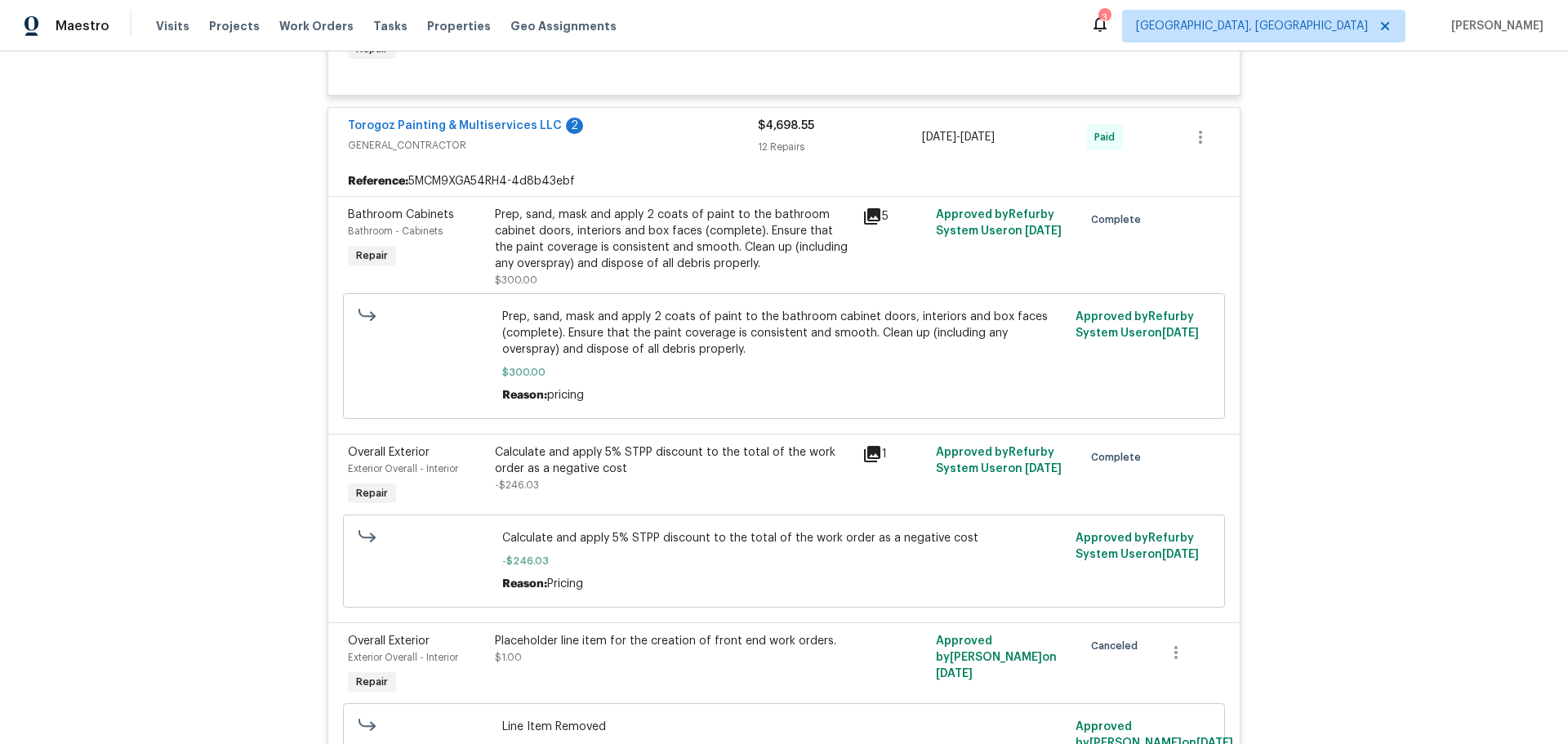 scroll, scrollTop: 1814, scrollLeft: 0, axis: vertical 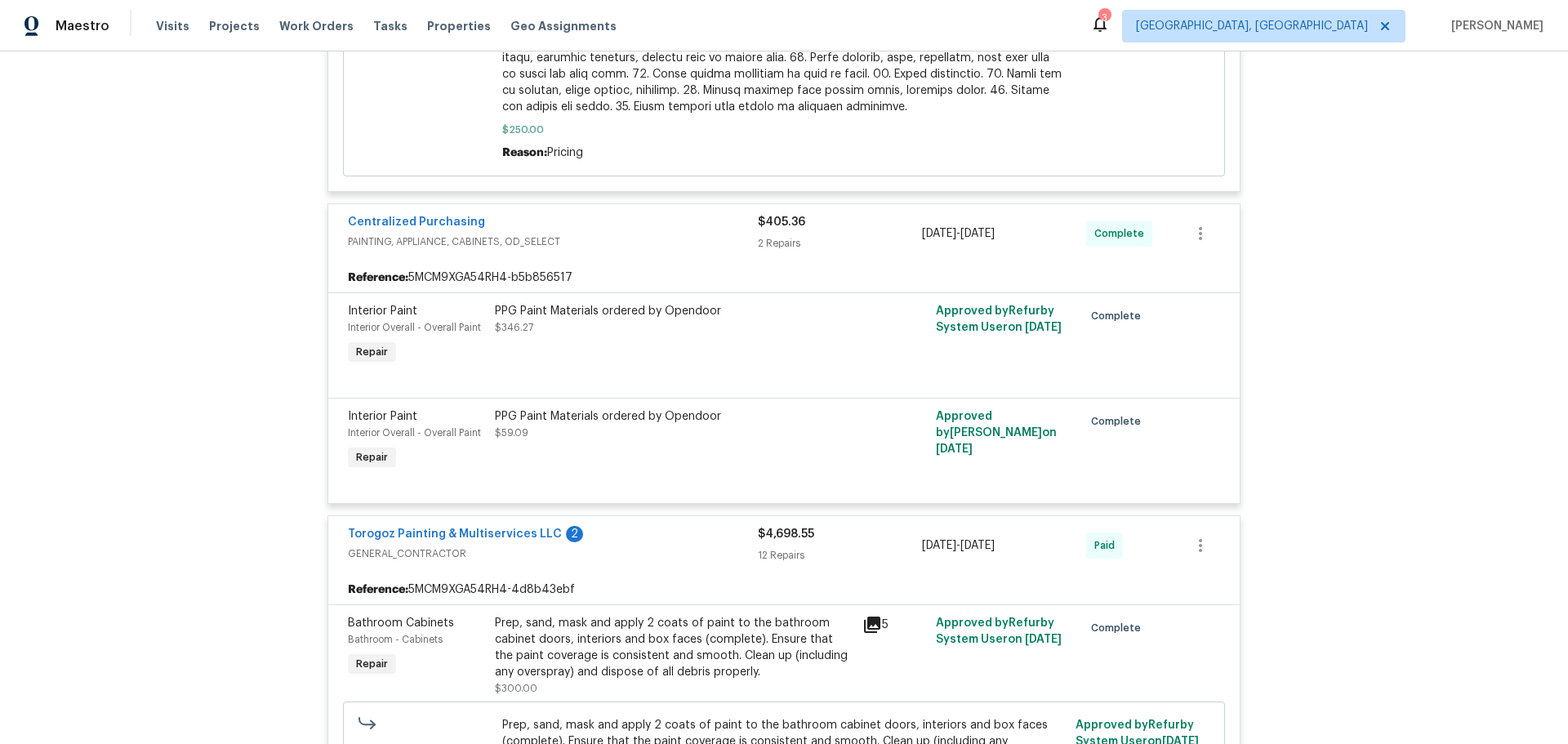 click on "PPG Paint Materials ordered by Opendoor" at bounding box center (674, 311) 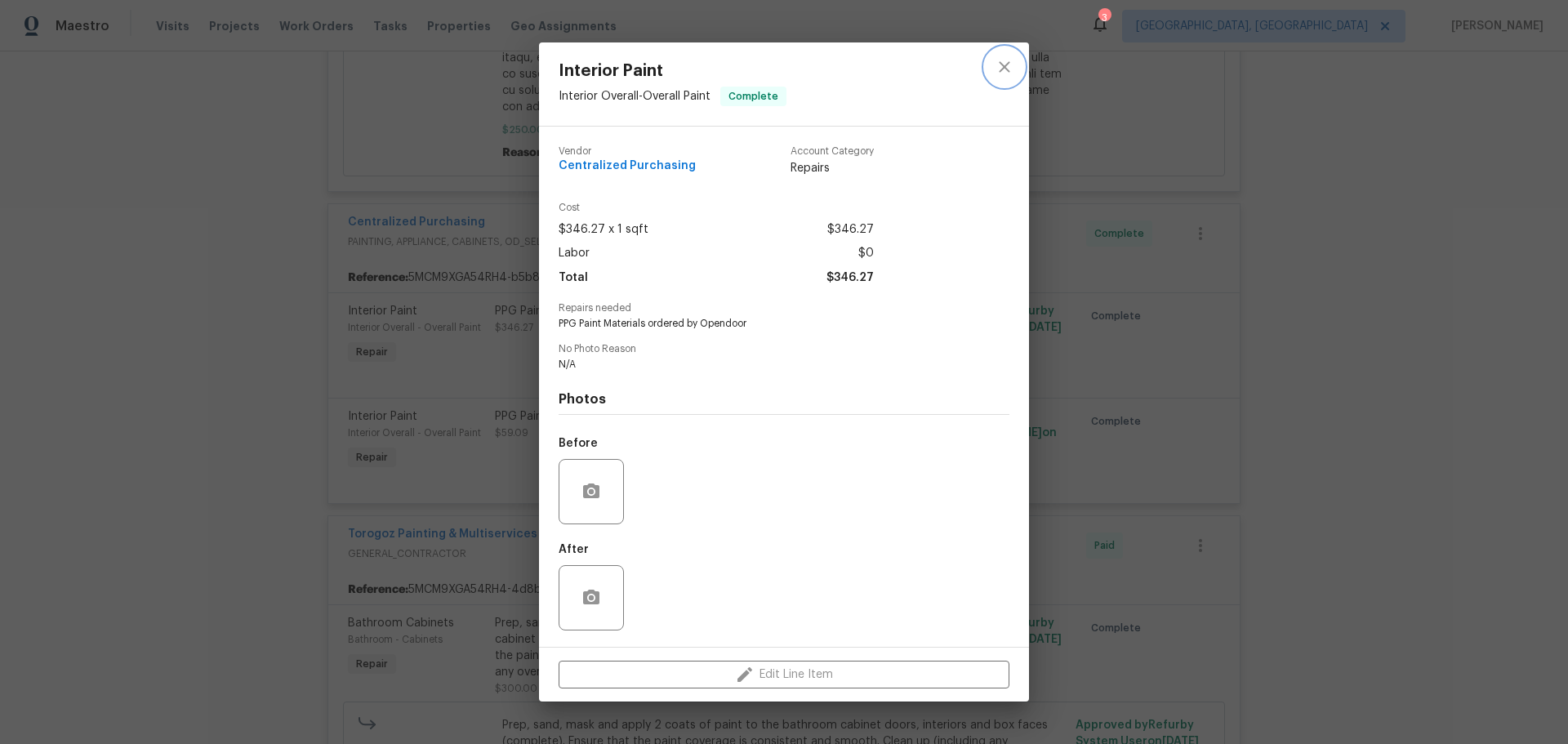click 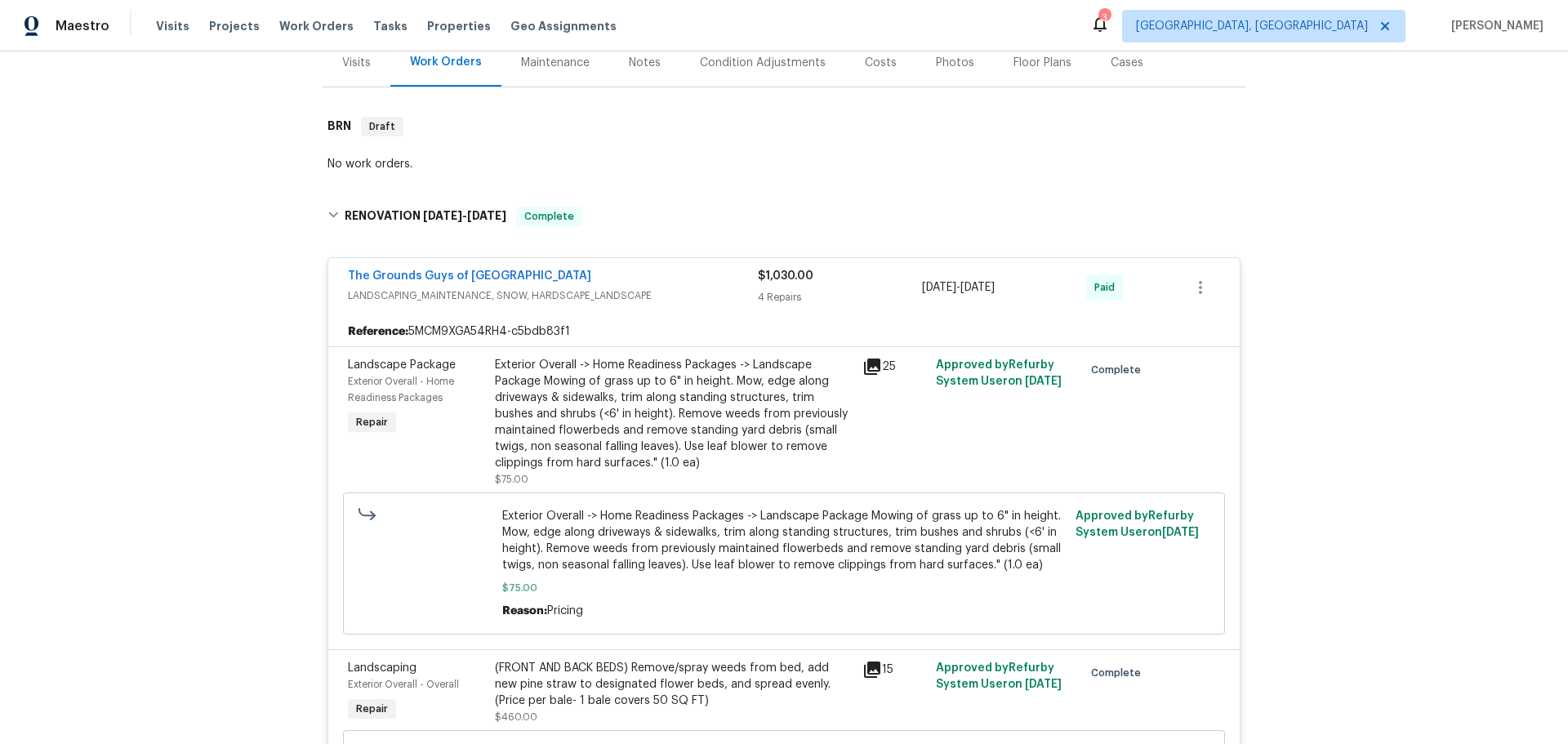 scroll, scrollTop: 17, scrollLeft: 0, axis: vertical 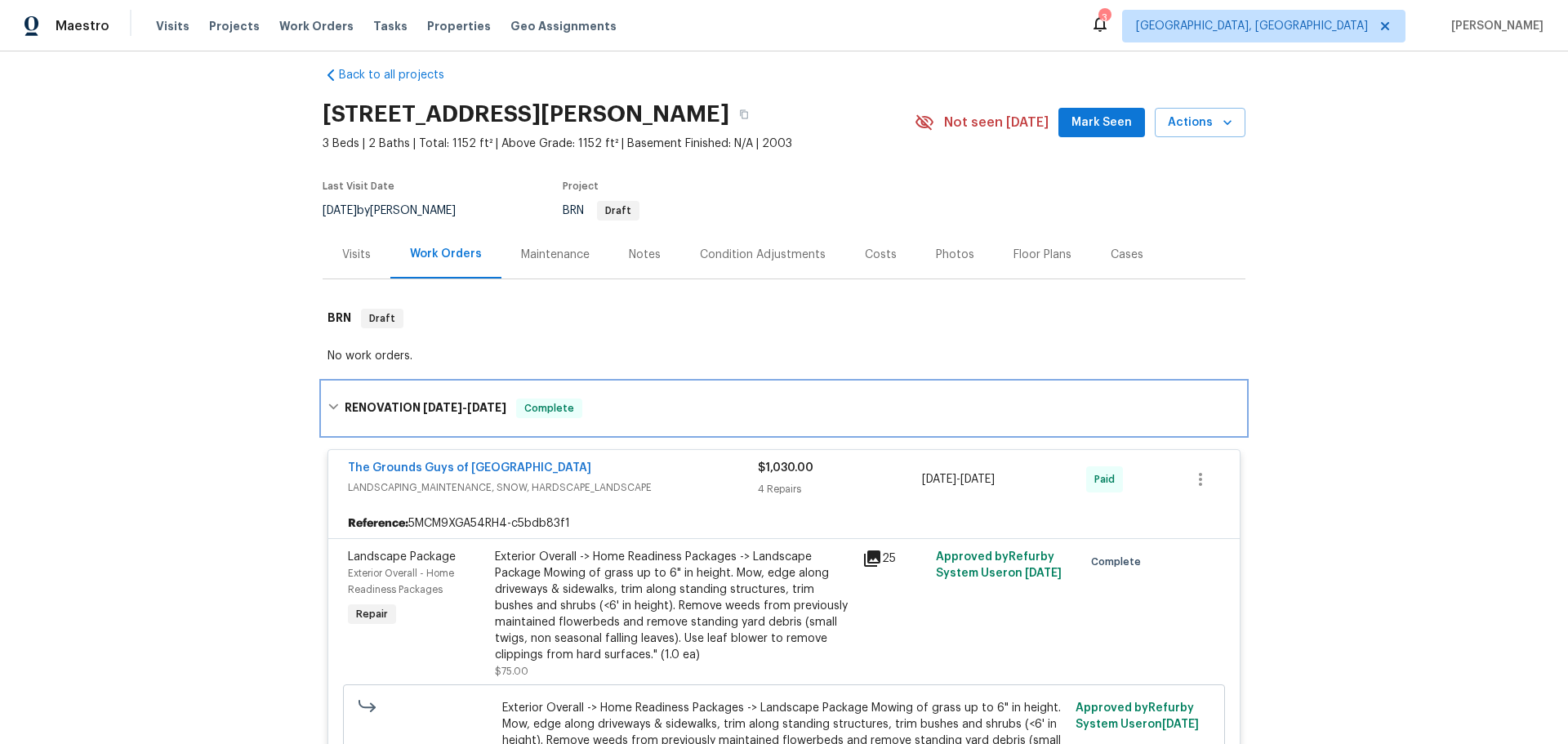 click on "RENOVATION   1/22/25  -  1/29/25" at bounding box center [425, 408] 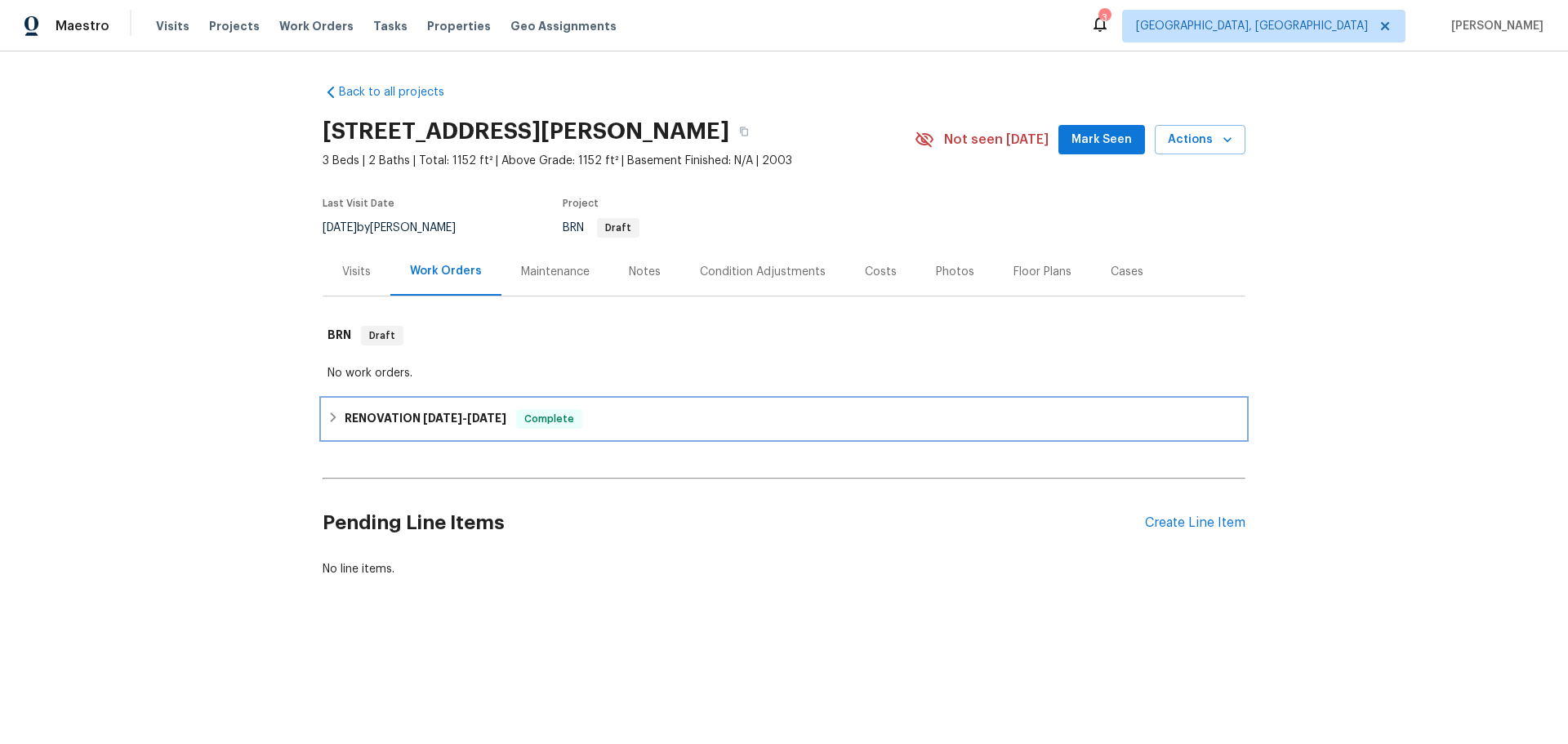 scroll, scrollTop: 0, scrollLeft: 0, axis: both 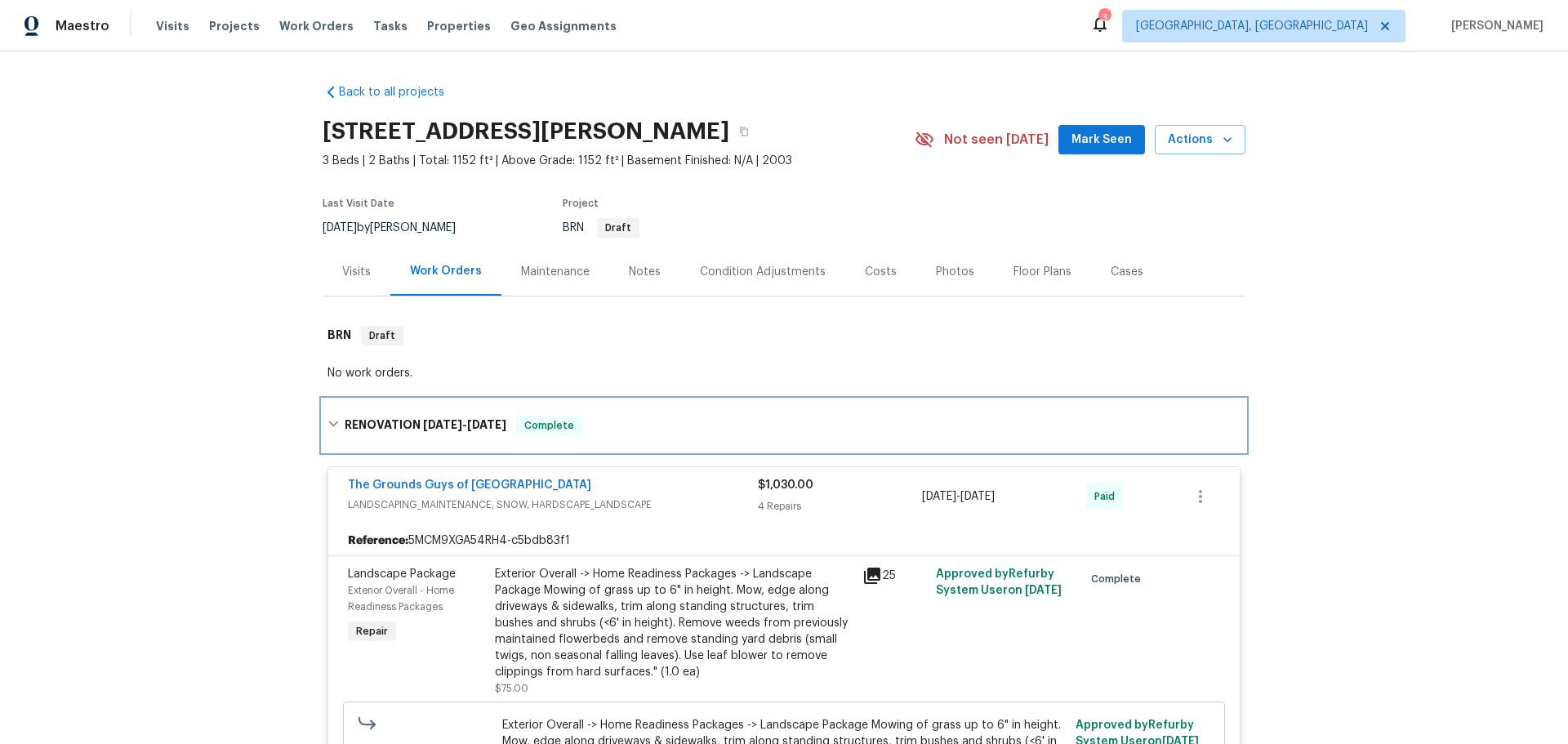 click 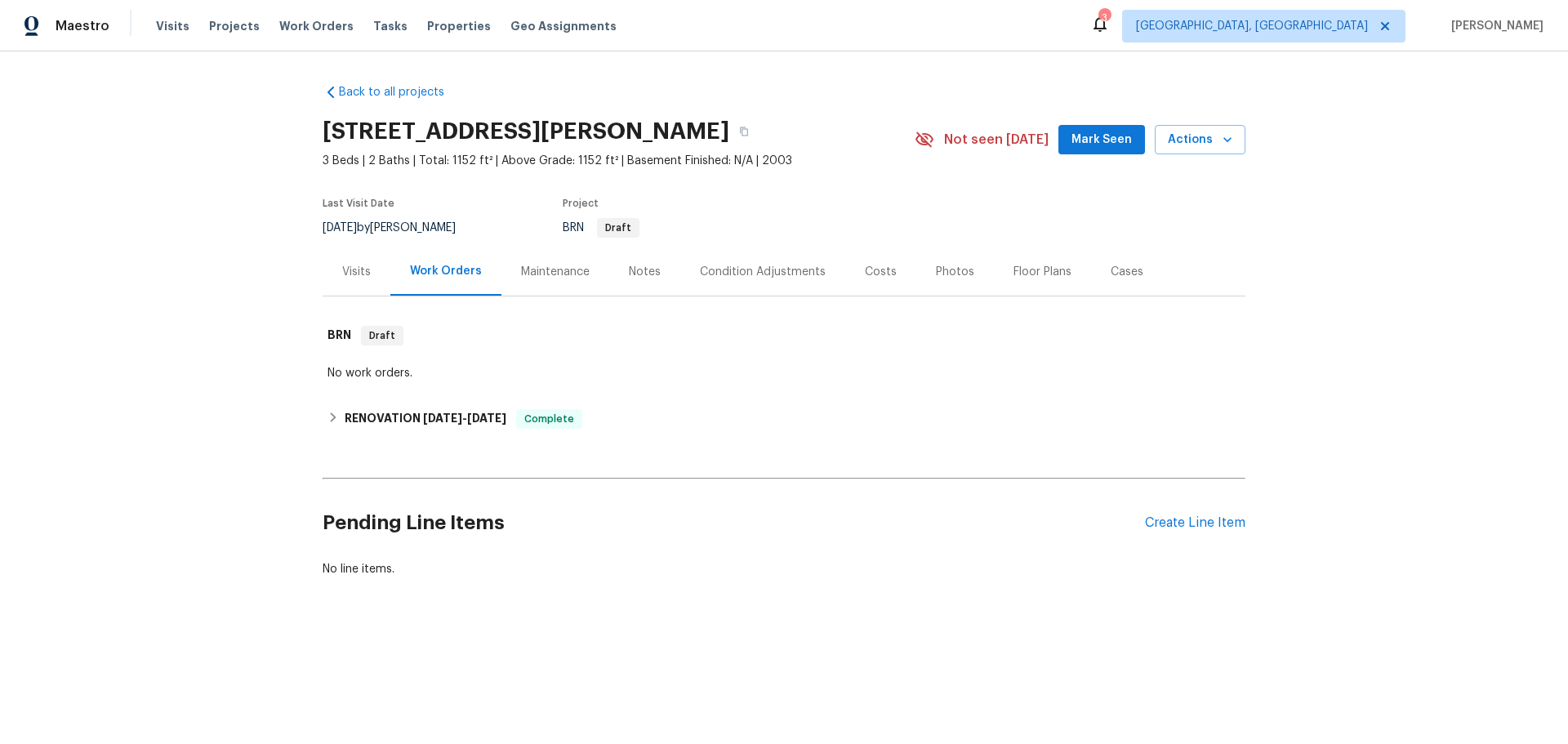 click on "Visits" at bounding box center (356, 272) 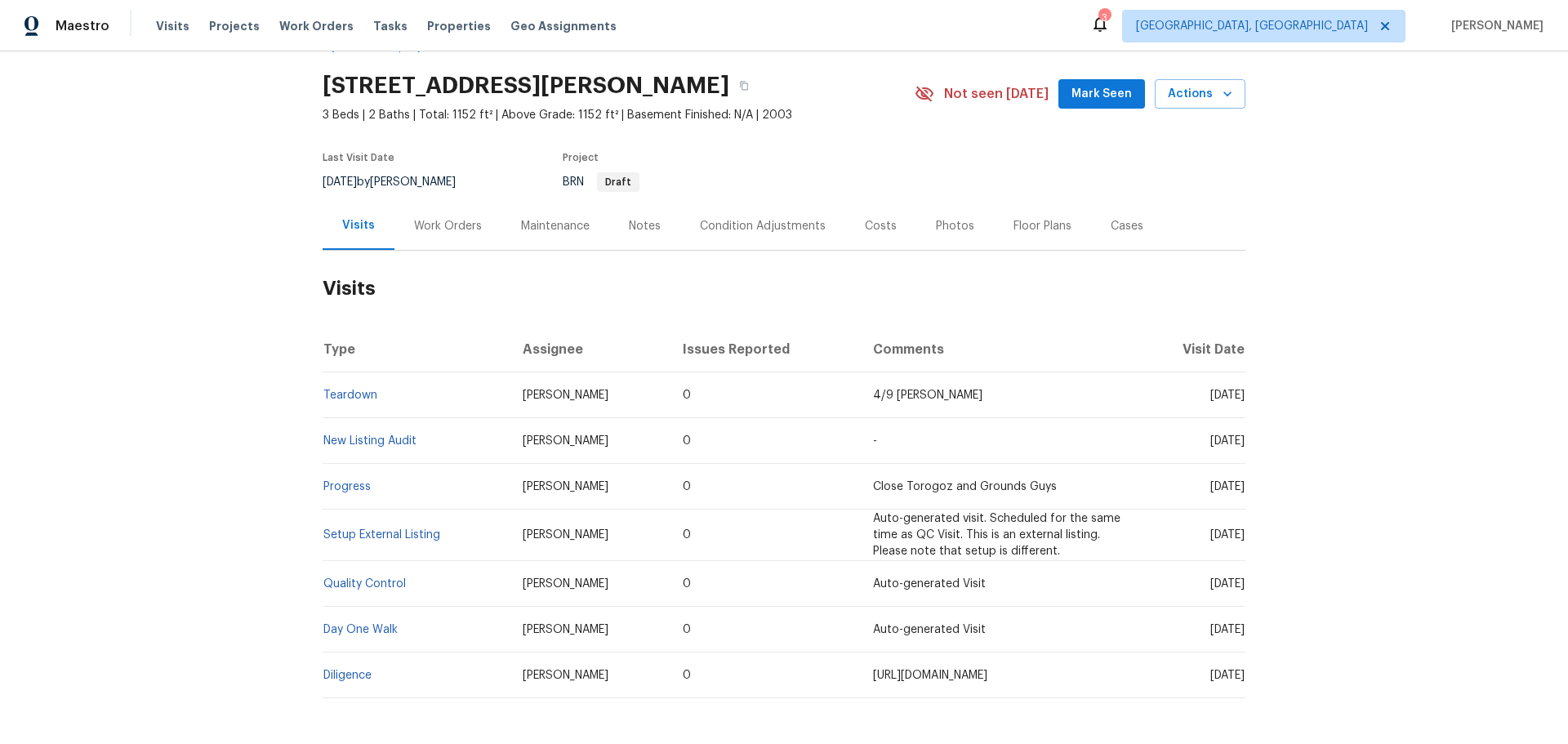 scroll, scrollTop: 131, scrollLeft: 0, axis: vertical 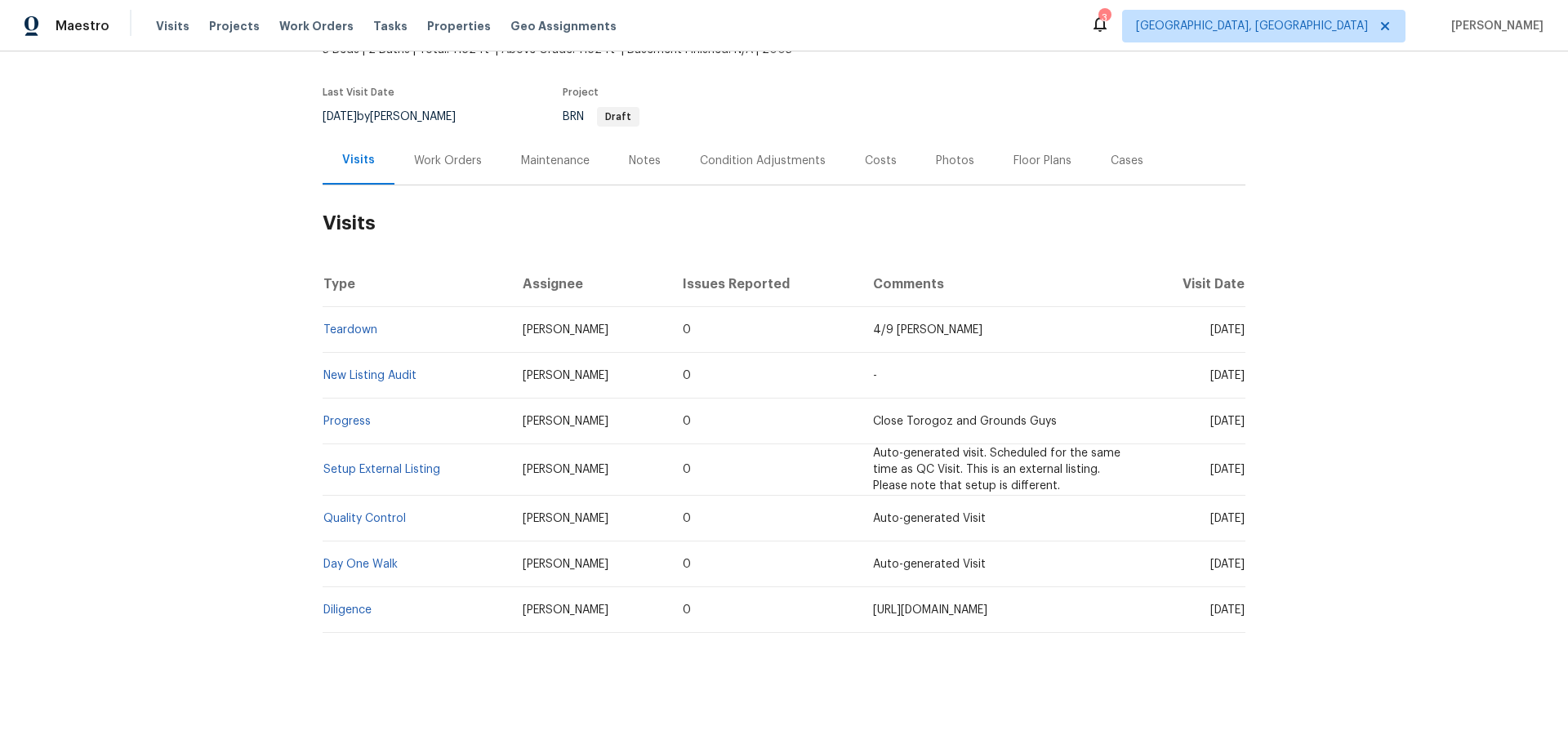 click on "Condition Adjustments" at bounding box center [763, 161] 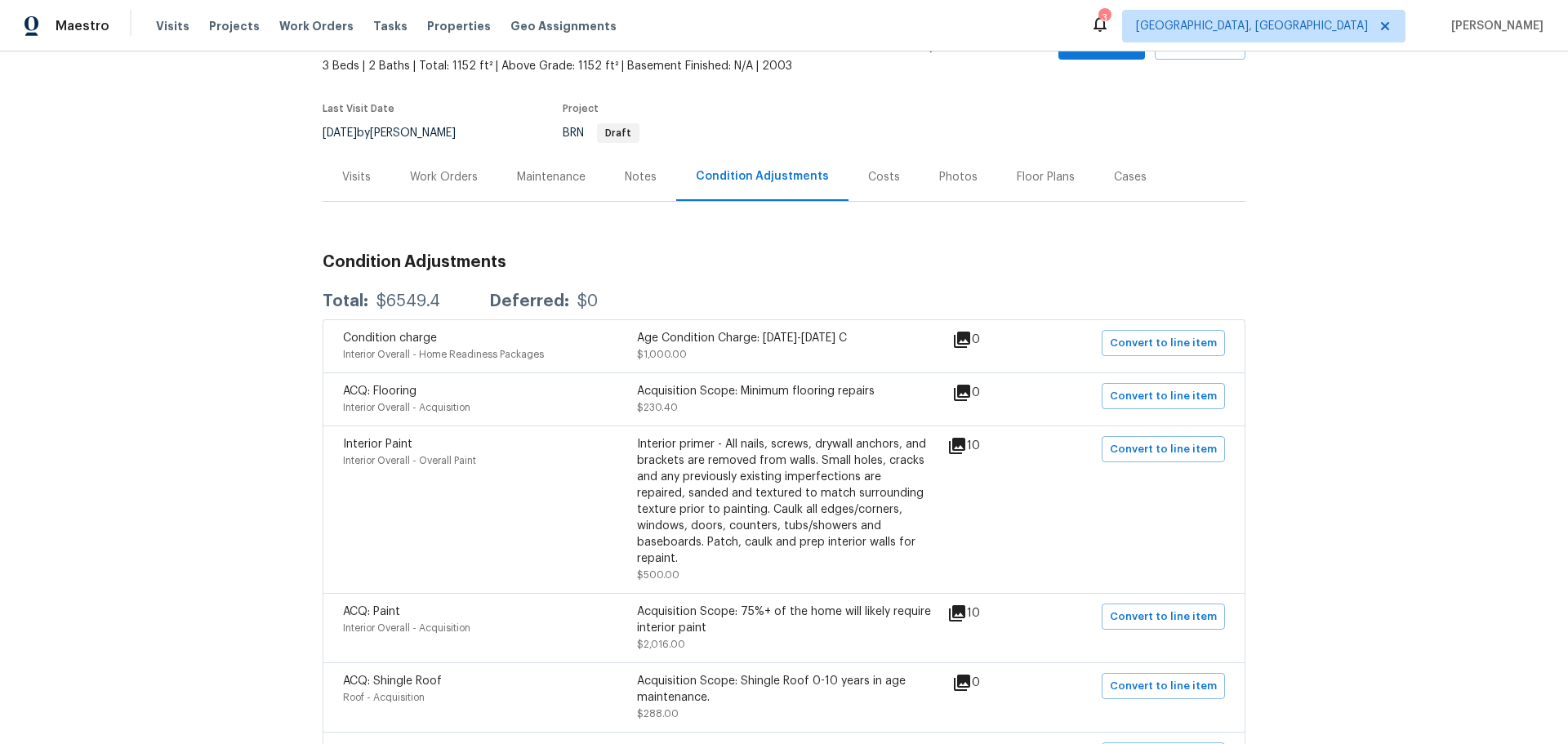 scroll, scrollTop: 0, scrollLeft: 0, axis: both 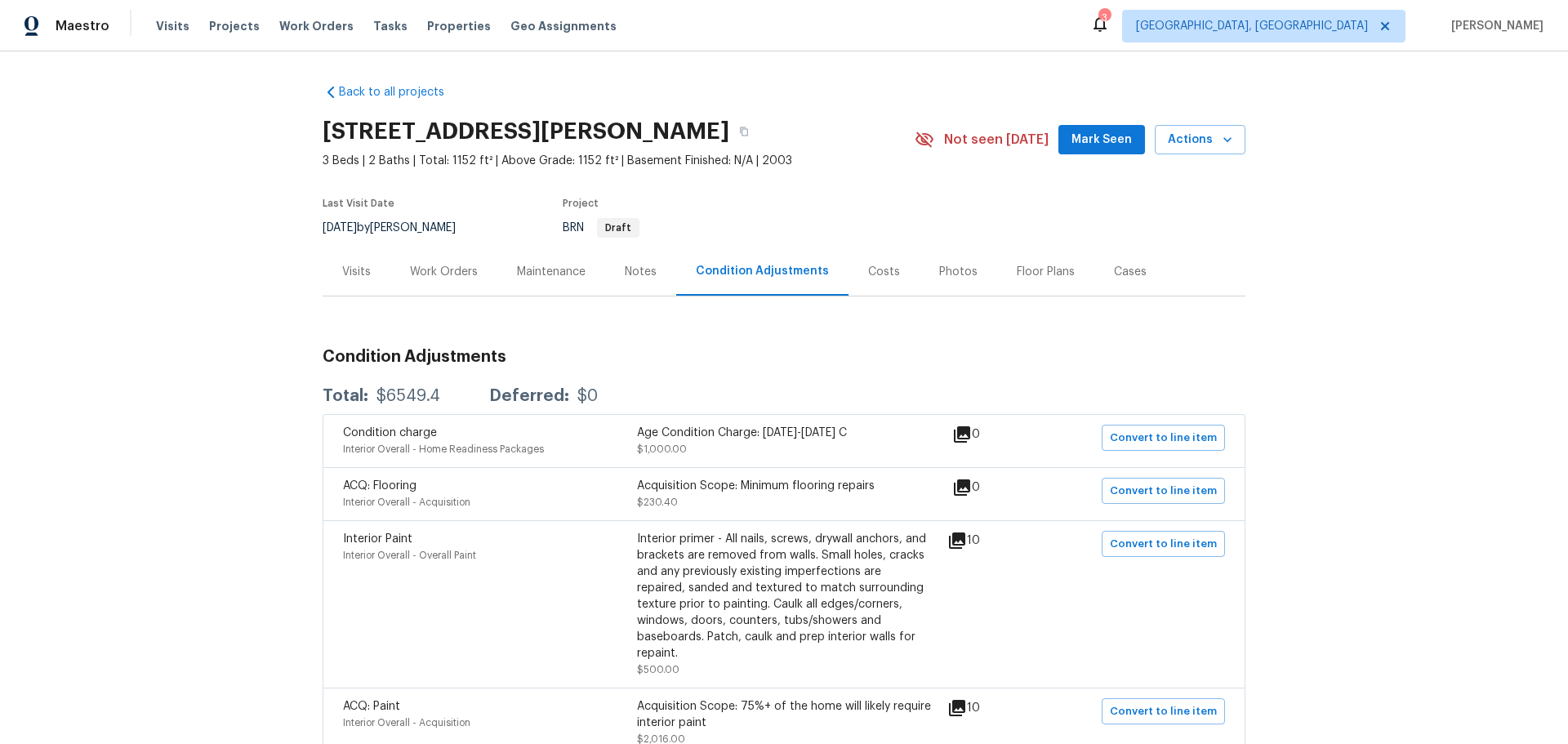 click on "Notes" at bounding box center (640, 272) 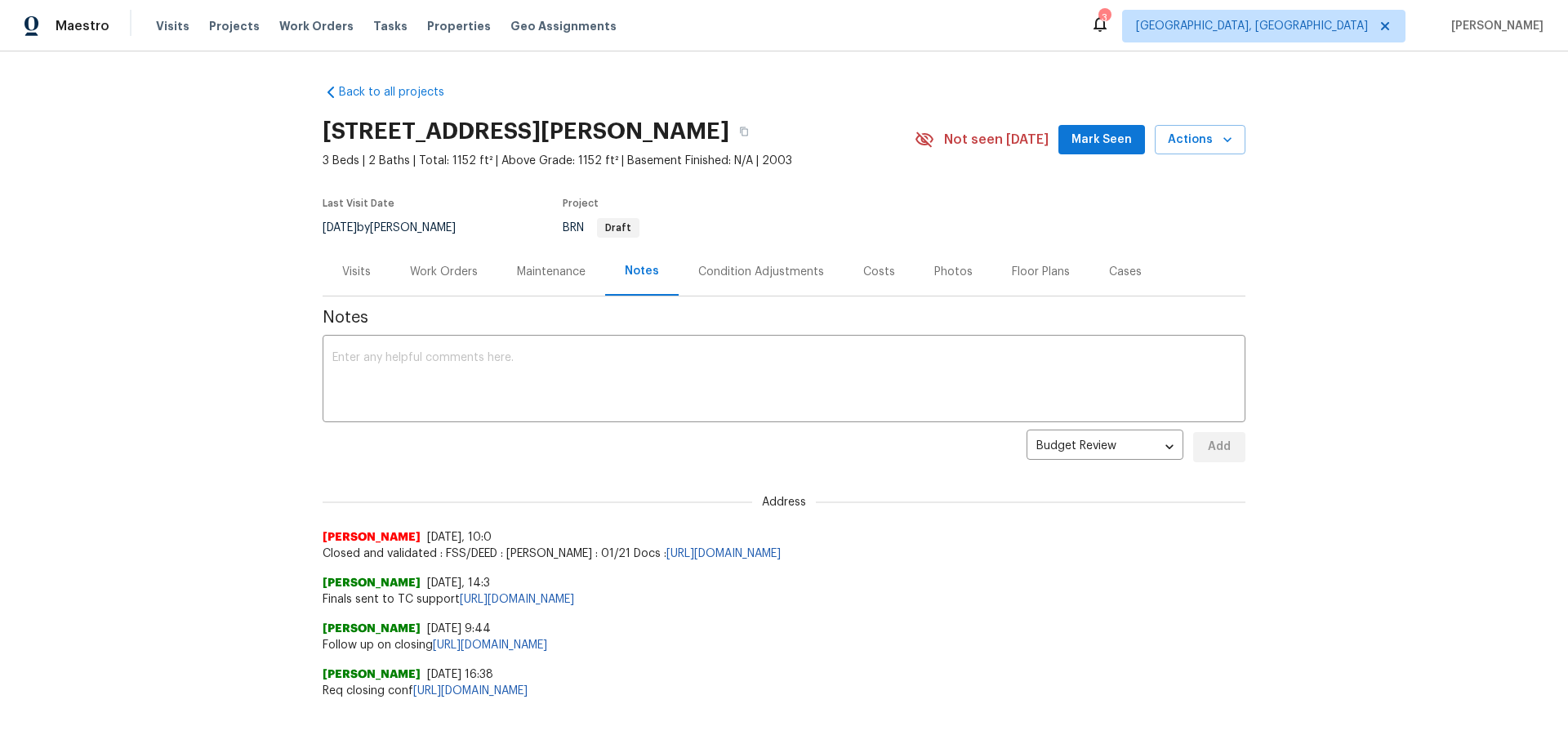 click on "Maintenance" at bounding box center (551, 272) 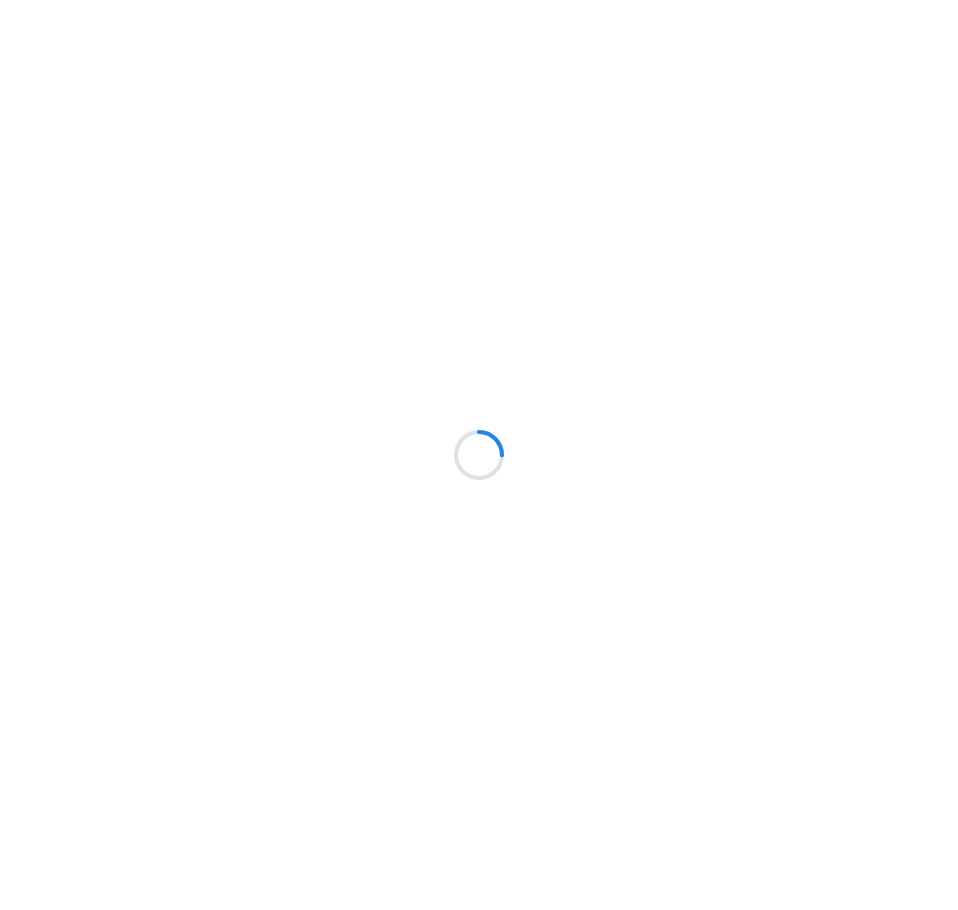 scroll, scrollTop: 0, scrollLeft: 0, axis: both 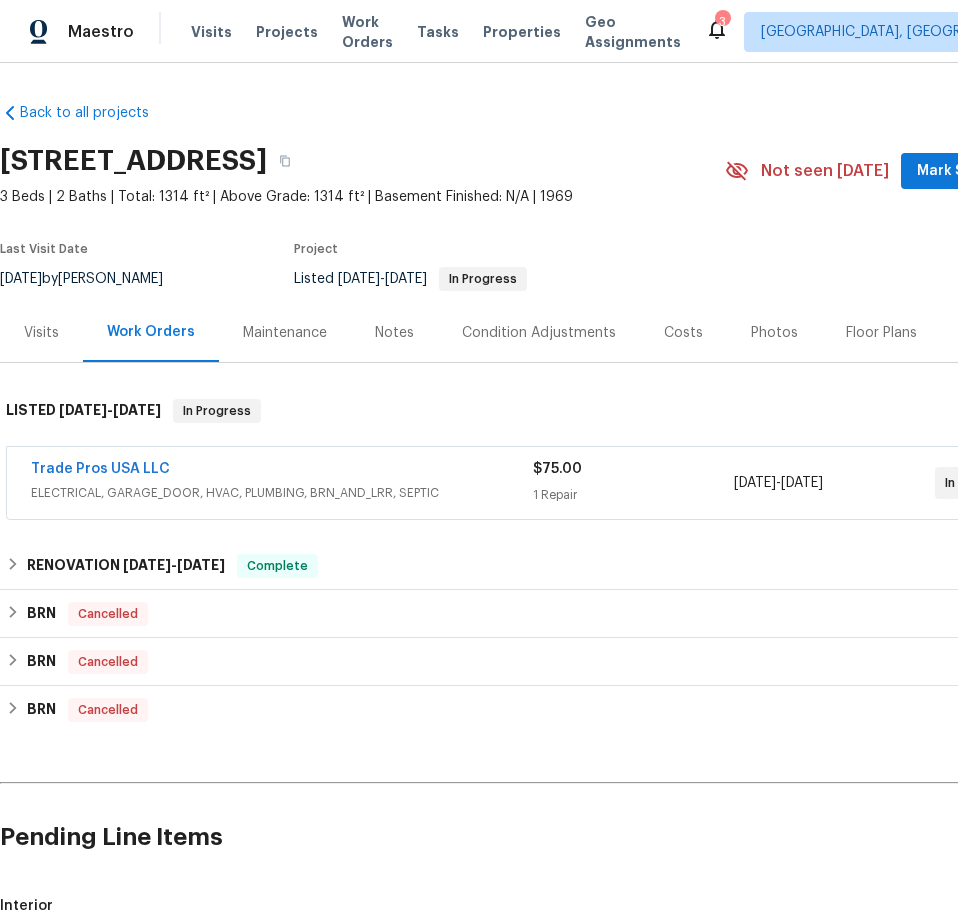 click on "Trade Pros USA LLC" at bounding box center (282, 471) 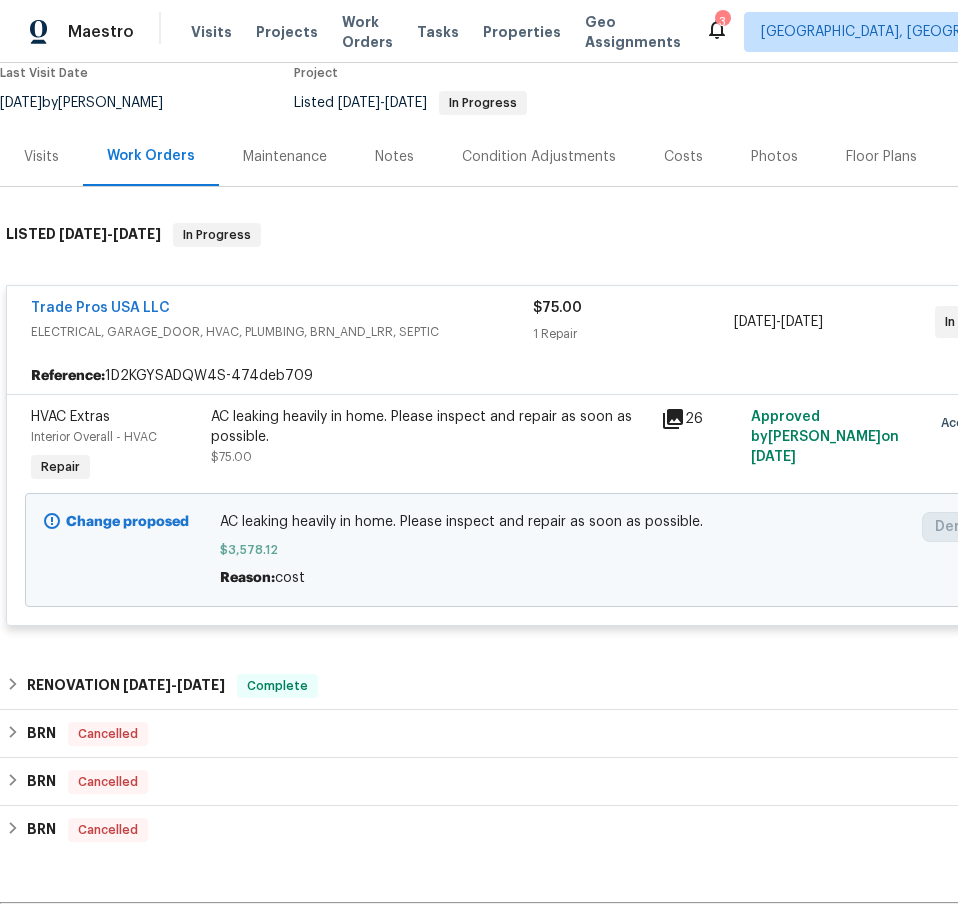 scroll, scrollTop: 200, scrollLeft: 0, axis: vertical 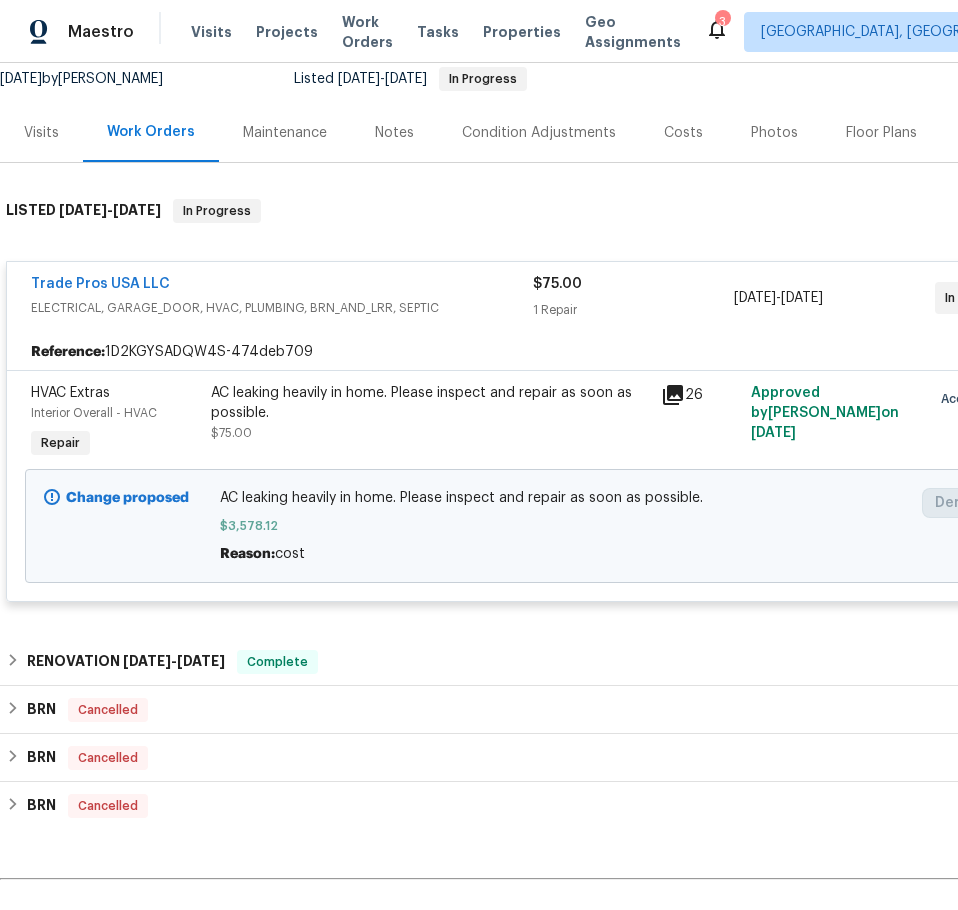 click on "Trade Pros USA LLC" at bounding box center (282, 286) 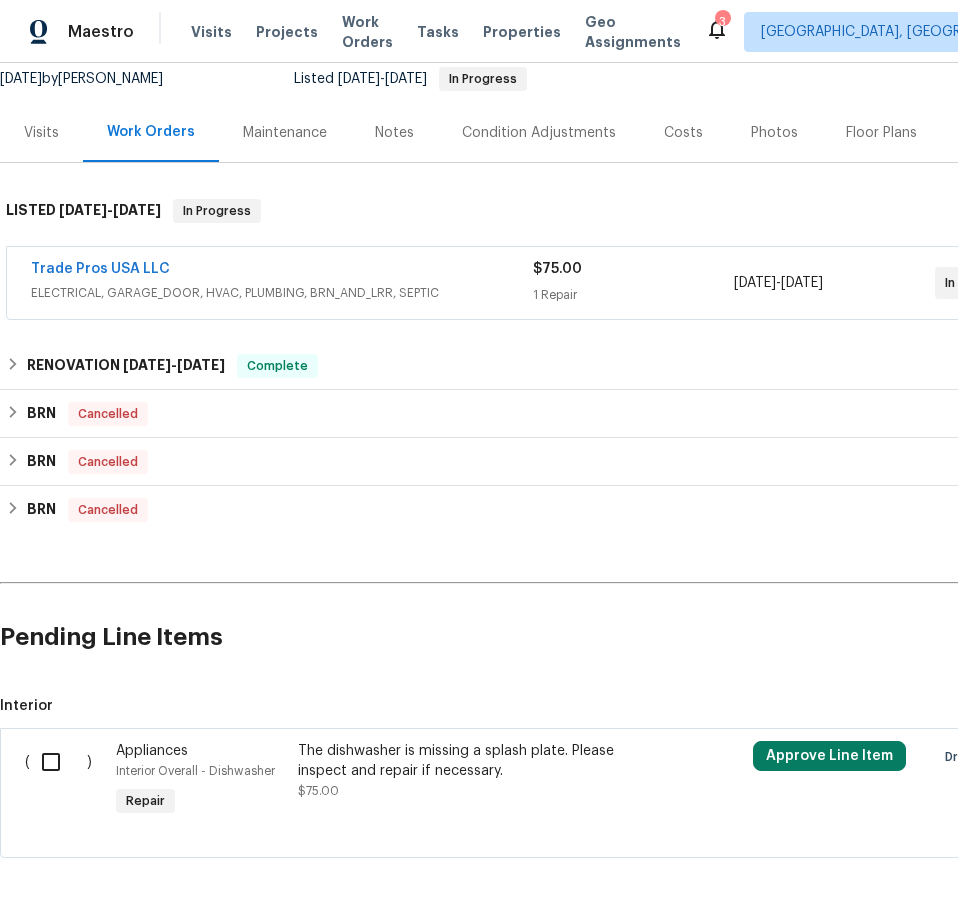 click on "ELECTRICAL, GARAGE_DOOR, HVAC, PLUMBING, BRN_AND_LRR, SEPTIC" at bounding box center (282, 293) 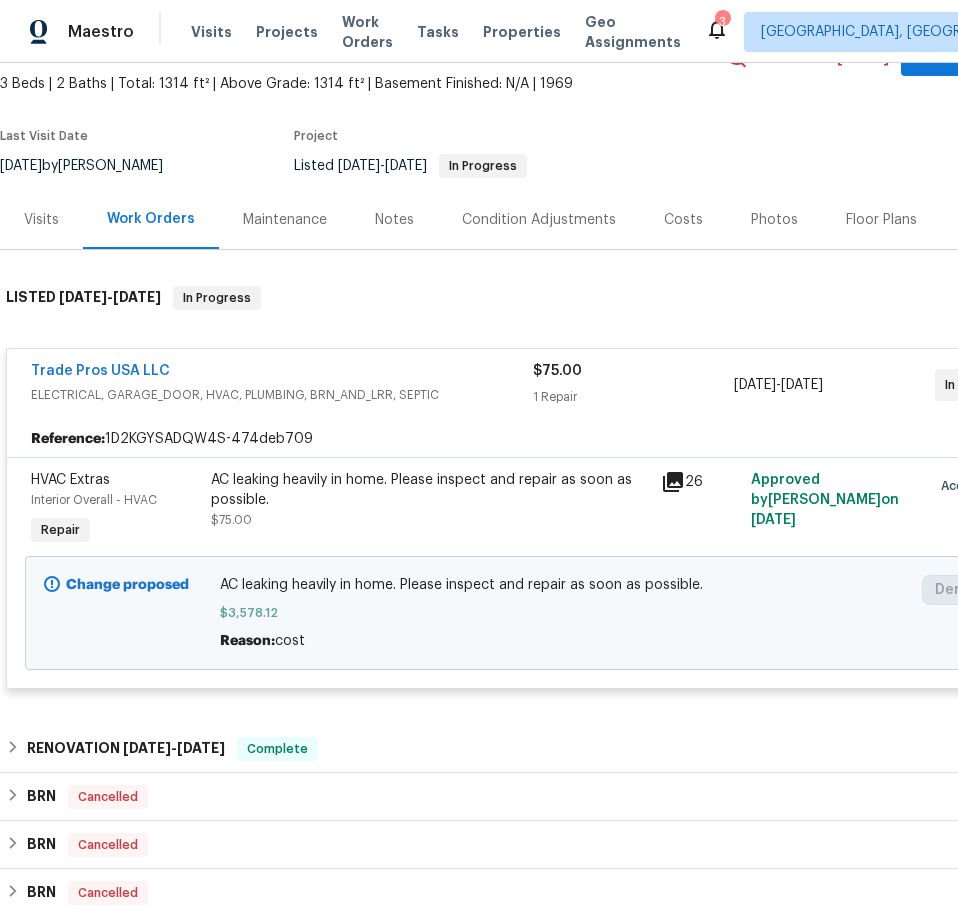 scroll, scrollTop: 0, scrollLeft: 0, axis: both 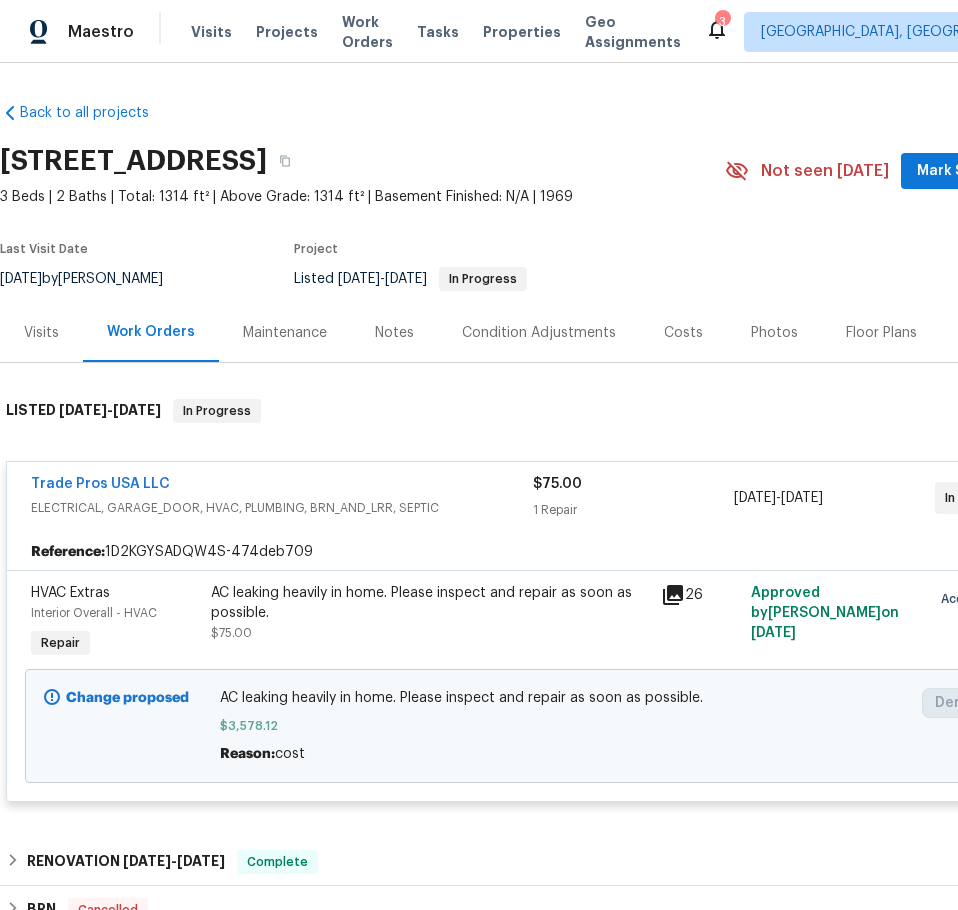 click on "Visits" at bounding box center (41, 333) 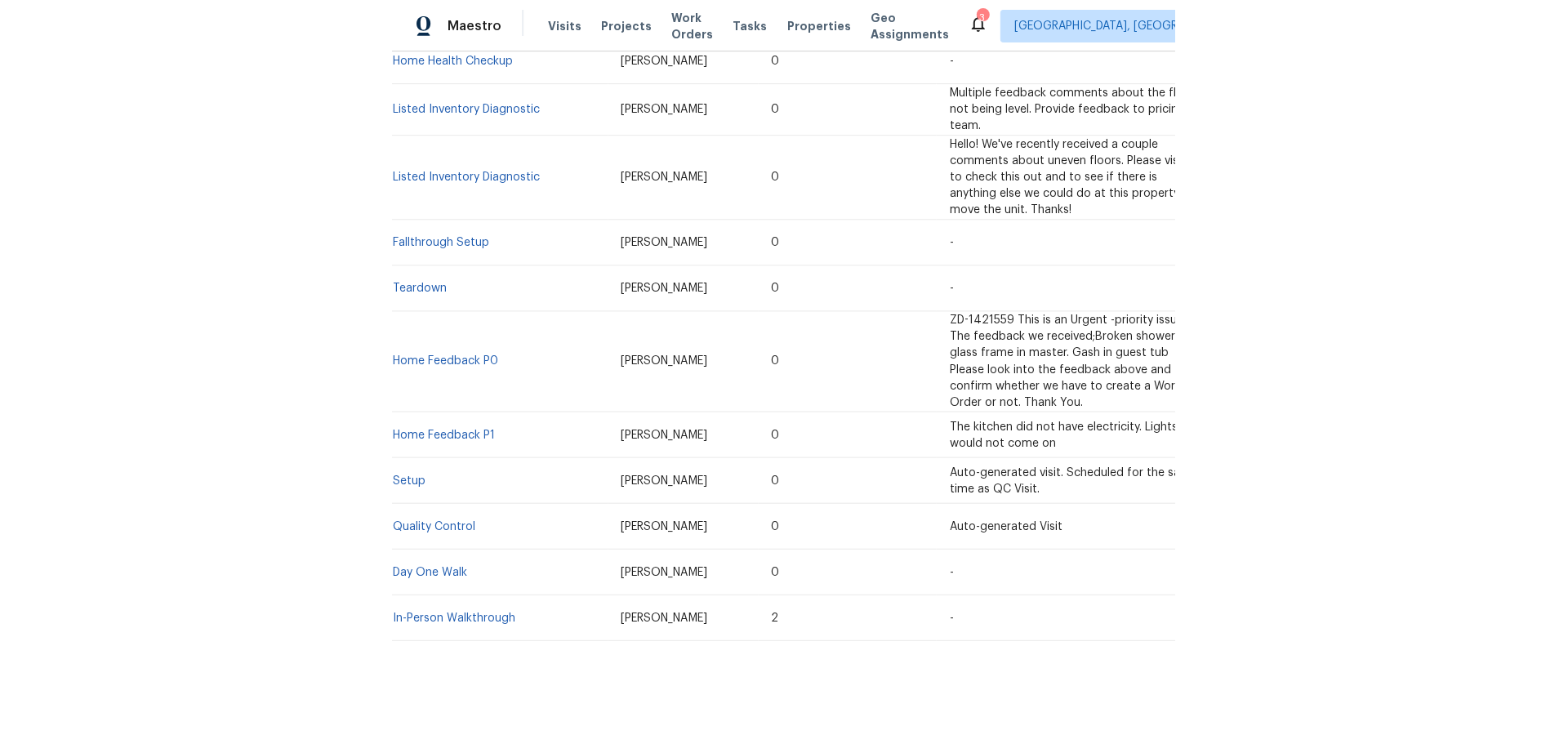 scroll, scrollTop: 651, scrollLeft: 0, axis: vertical 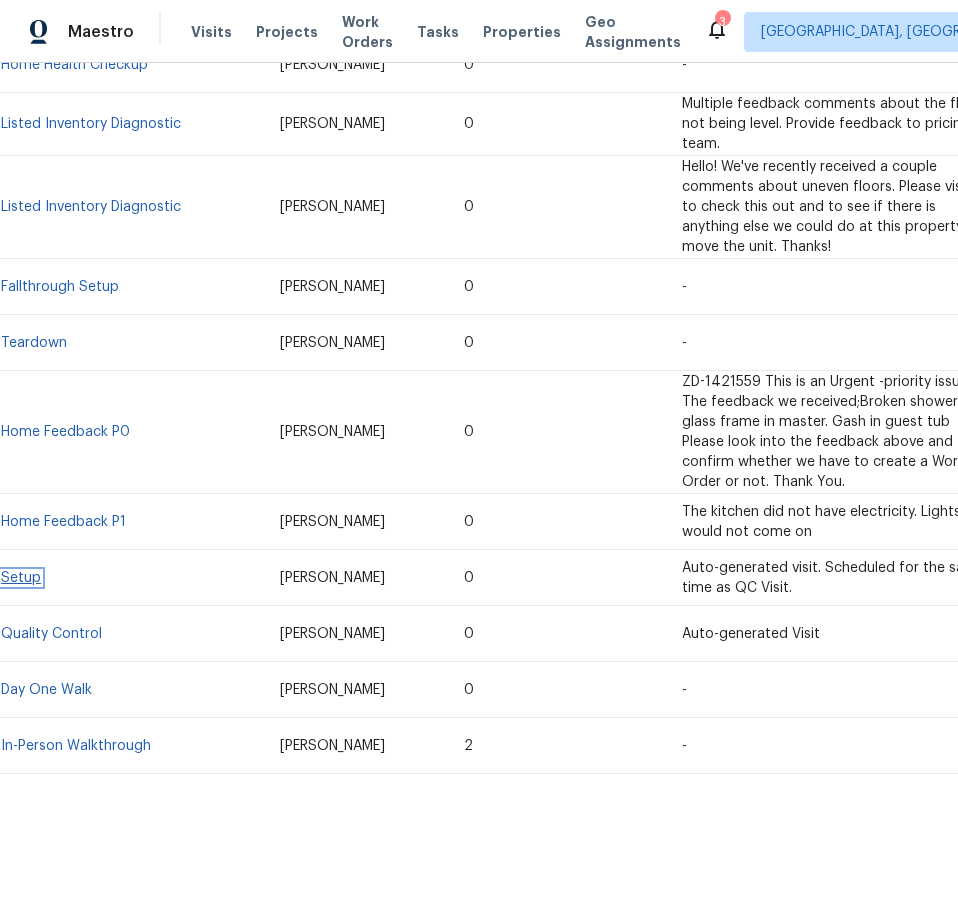 click on "Setup" at bounding box center (21, 578) 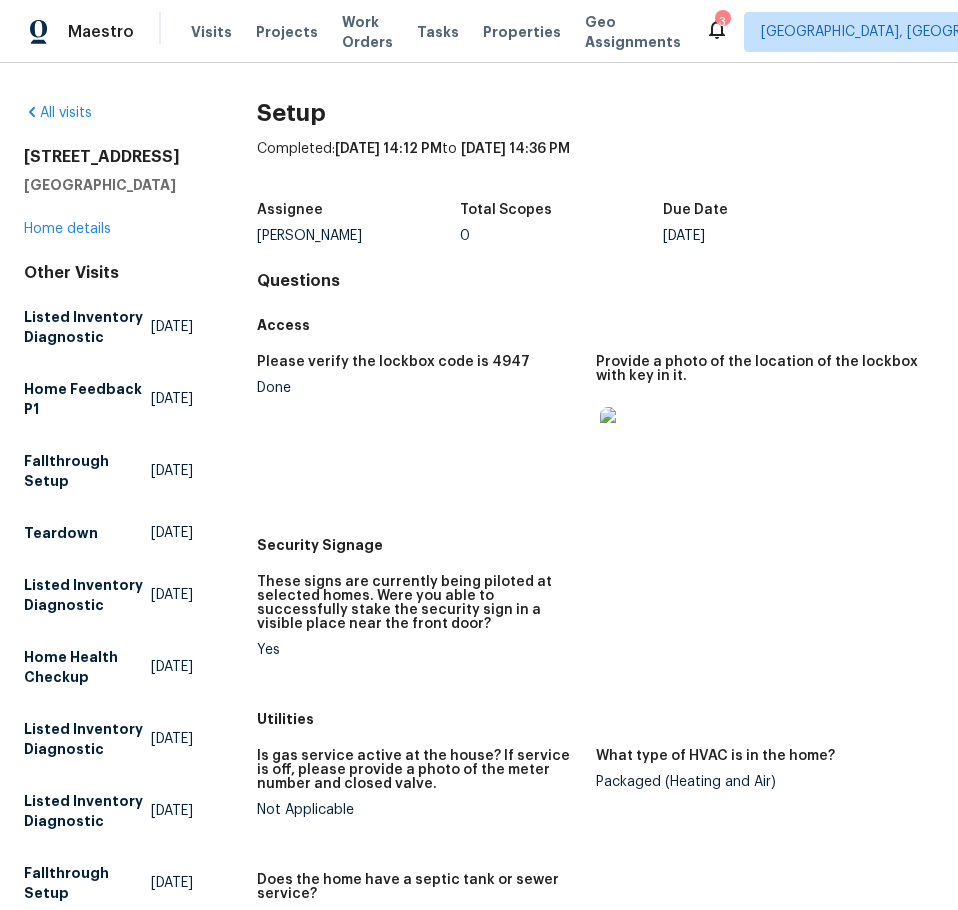 click at bounding box center (632, 439) 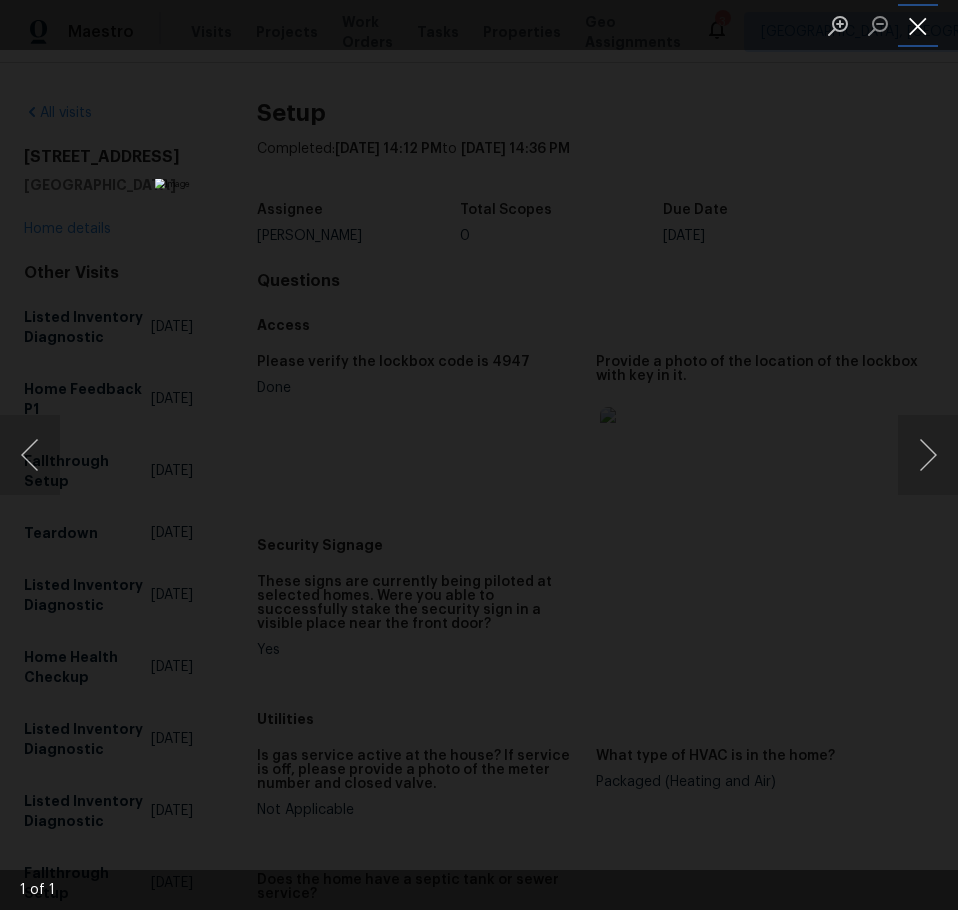 click at bounding box center (918, 25) 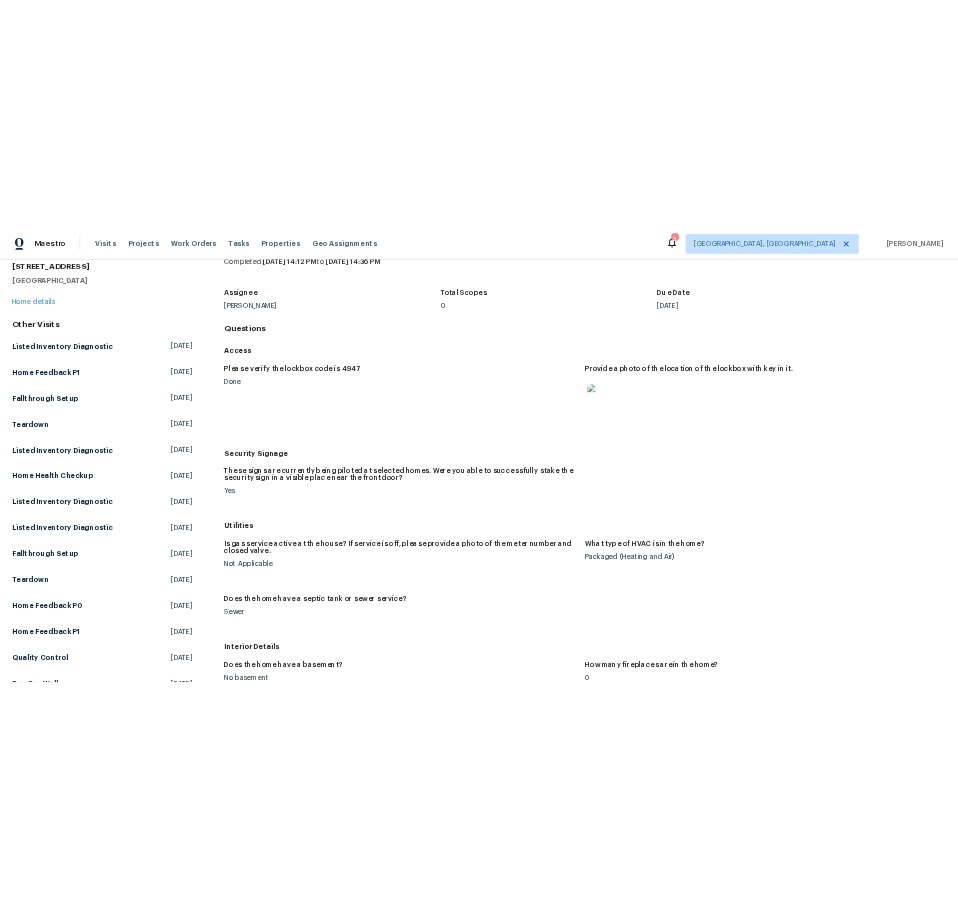 scroll, scrollTop: 0, scrollLeft: 0, axis: both 